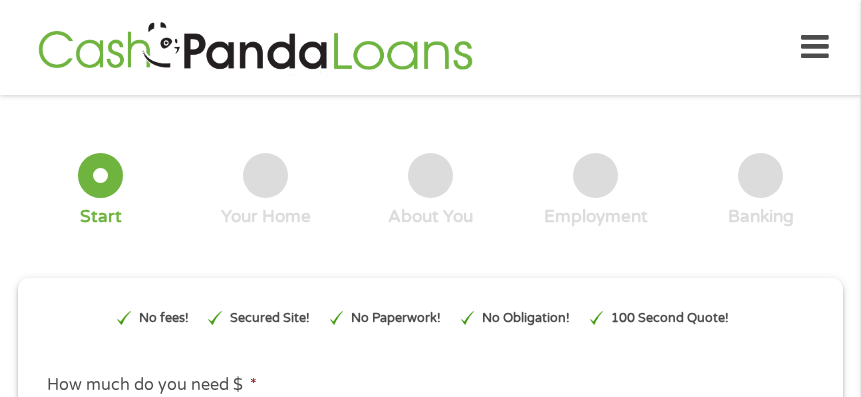 scroll, scrollTop: 0, scrollLeft: 0, axis: both 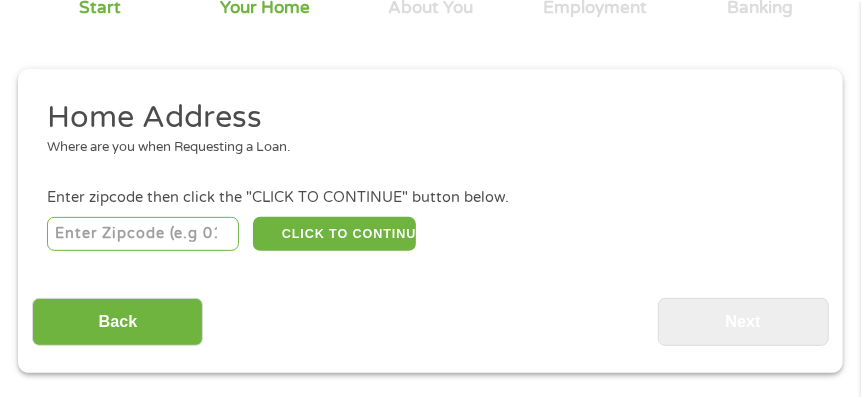click at bounding box center (143, 234) 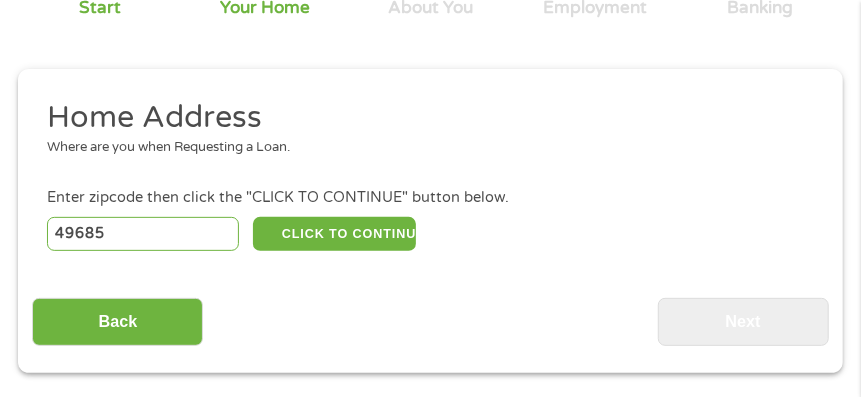 select on "[STATE]" 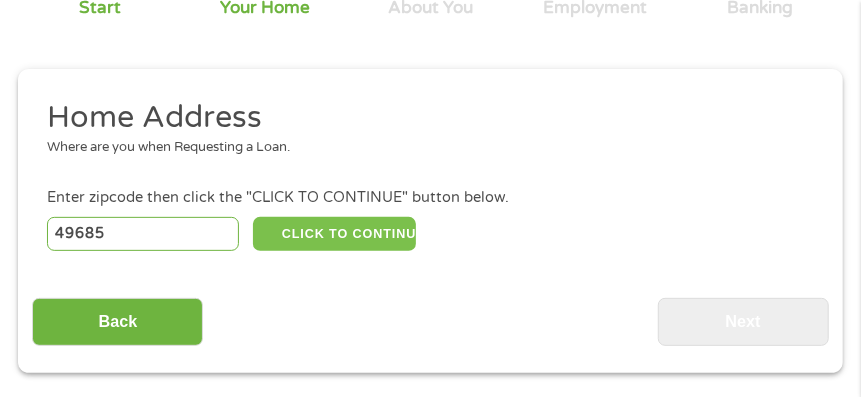 click on "CLICK TO CONTINUE" at bounding box center [334, 234] 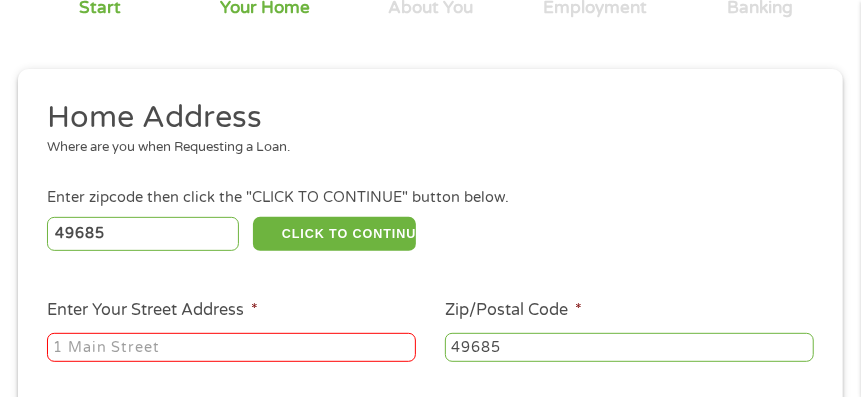 click on "Enter Your Street Address *" at bounding box center [231, 348] 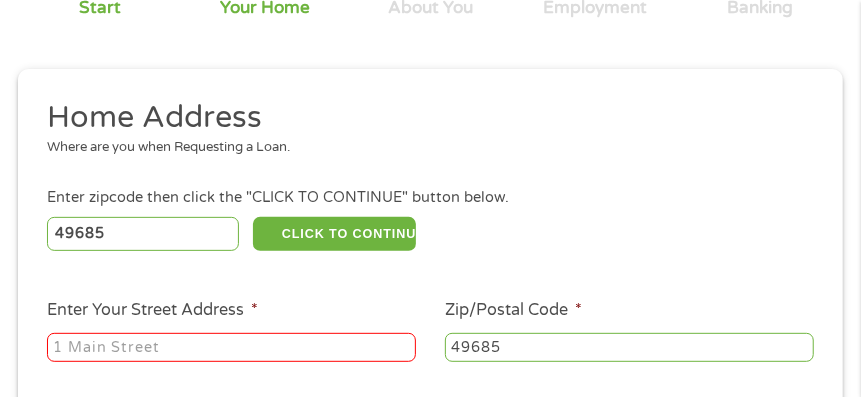 type on "[NUMBER] [STREET]" 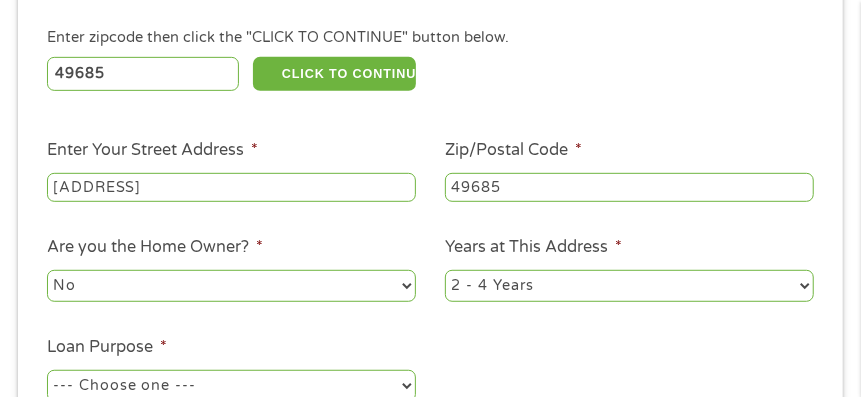 scroll, scrollTop: 409, scrollLeft: 0, axis: vertical 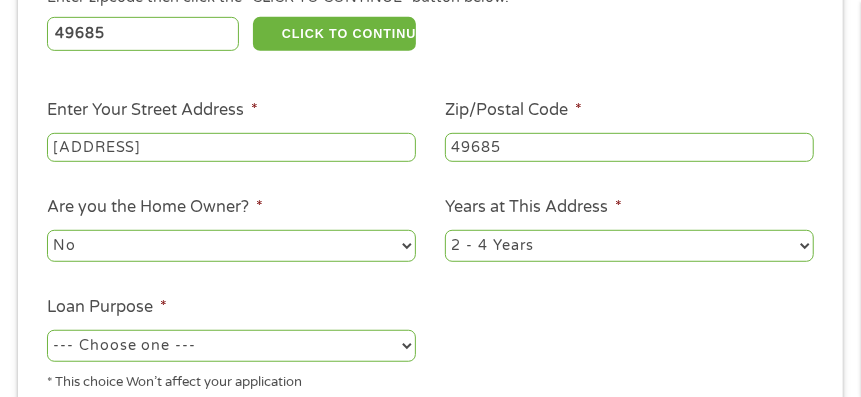 click on "No Yes" at bounding box center (231, 246) 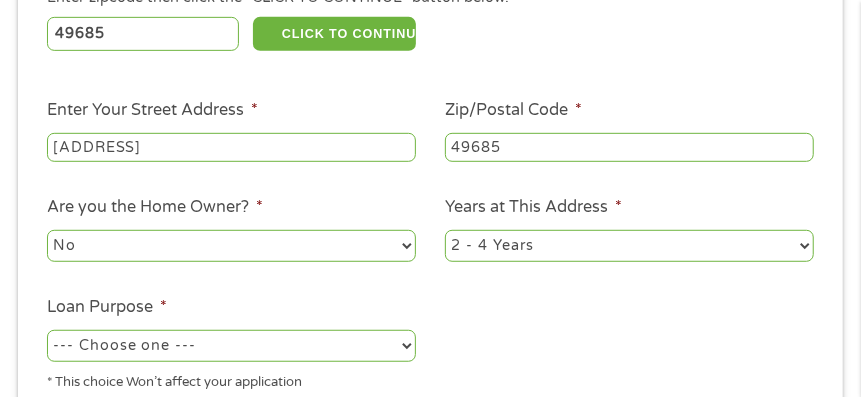 select on "yes" 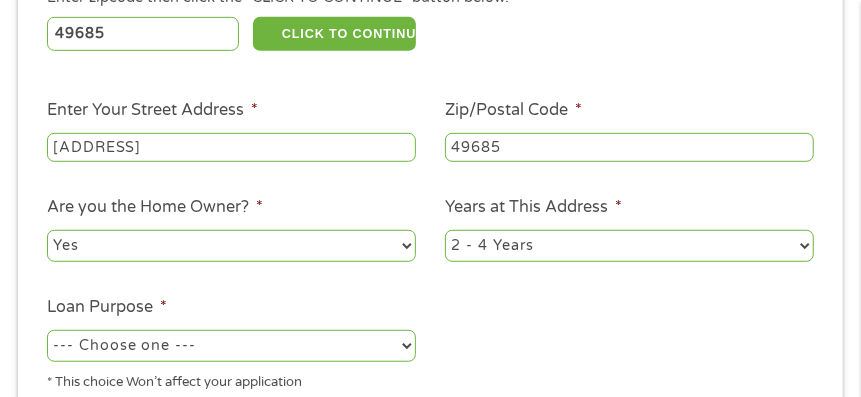 click on "No Yes" at bounding box center (231, 246) 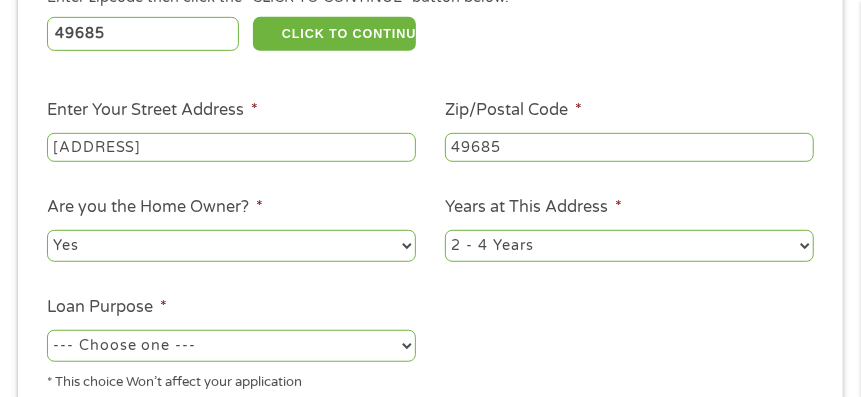 select on "60months" 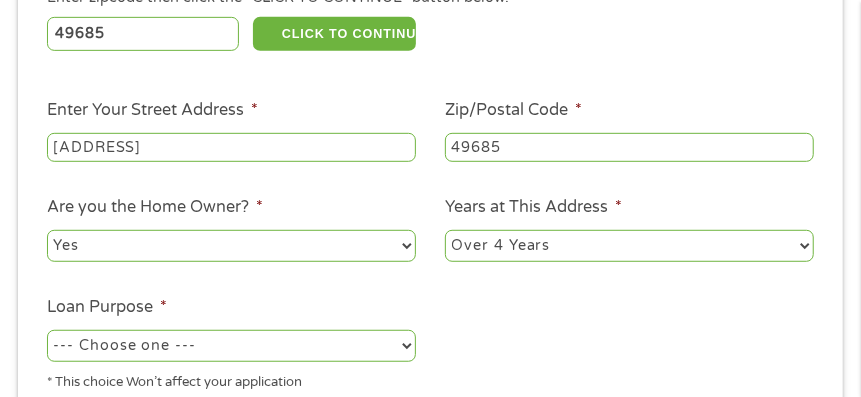 click on "1 Year or less 1 - 2 Years 2 - 4 Years Over 4 Years" at bounding box center (629, 246) 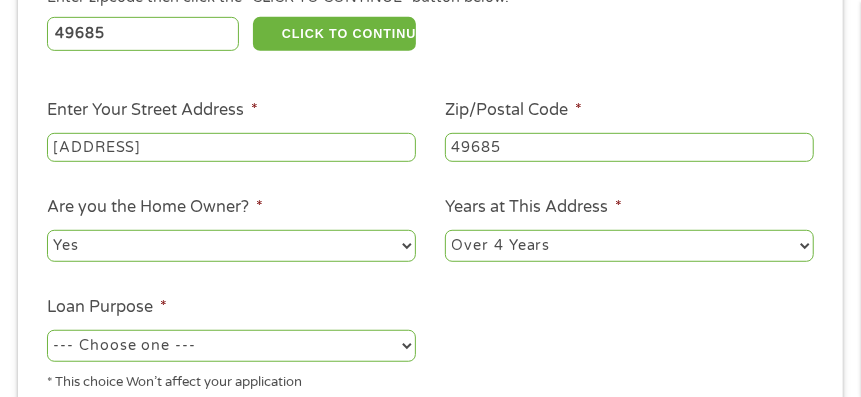 click on "--- Choose one --- Pay Bills Debt Consolidation Home Improvement Major Purchase Car Loan Short Term Cash Medical Expenses Other" at bounding box center (231, 346) 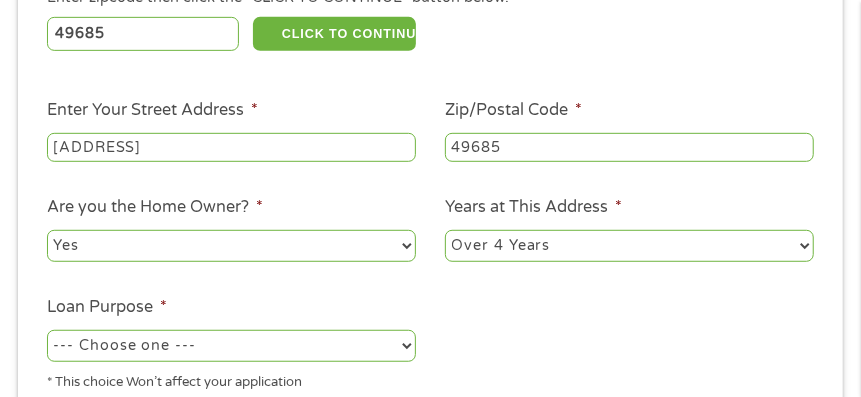 select on "shorttermcash" 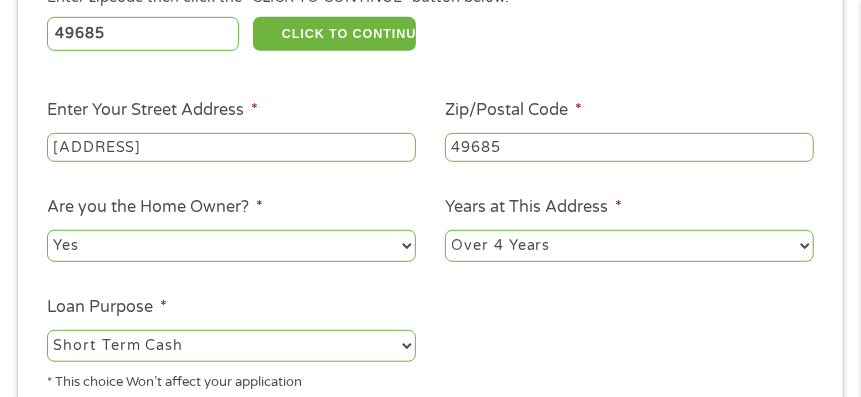 click on "--- Choose one --- Pay Bills Debt Consolidation Home Improvement Major Purchase Car Loan Short Term Cash Medical Expenses Other" at bounding box center (231, 346) 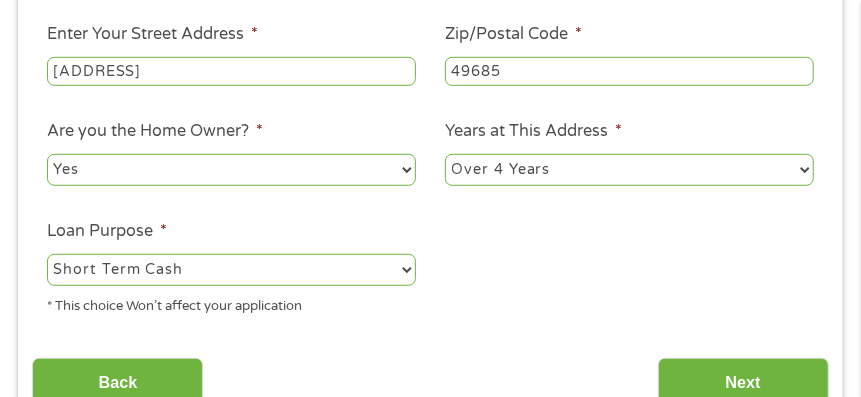 scroll, scrollTop: 509, scrollLeft: 0, axis: vertical 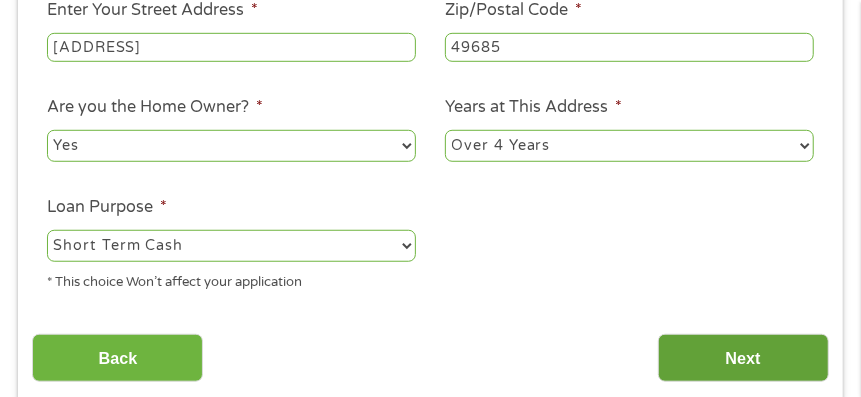 click on "Next" at bounding box center [743, 358] 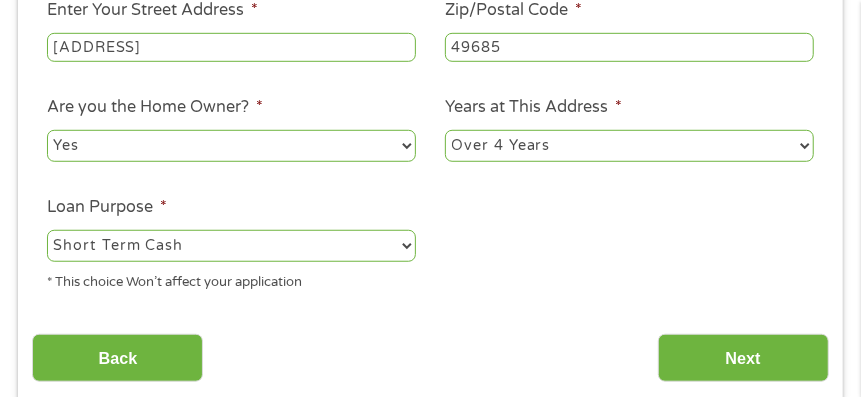scroll, scrollTop: 7, scrollLeft: 8, axis: both 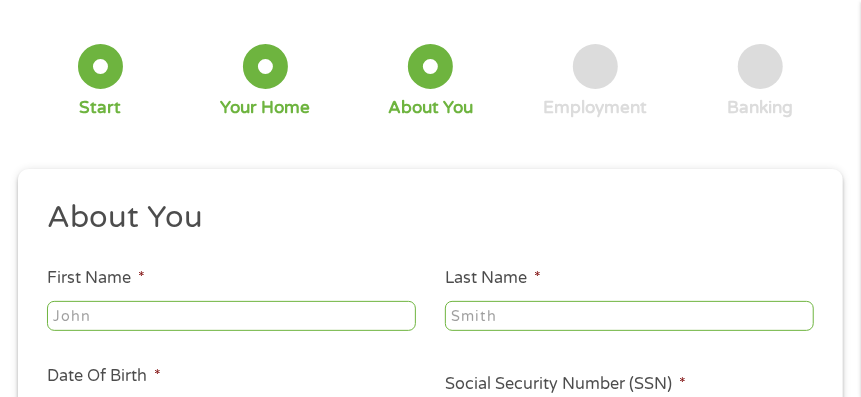 click on "First Name *" at bounding box center [231, 316] 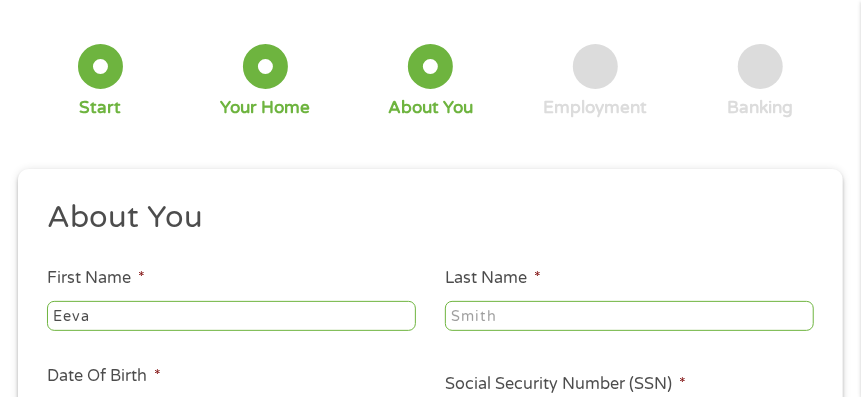 type on "Peroceschi" 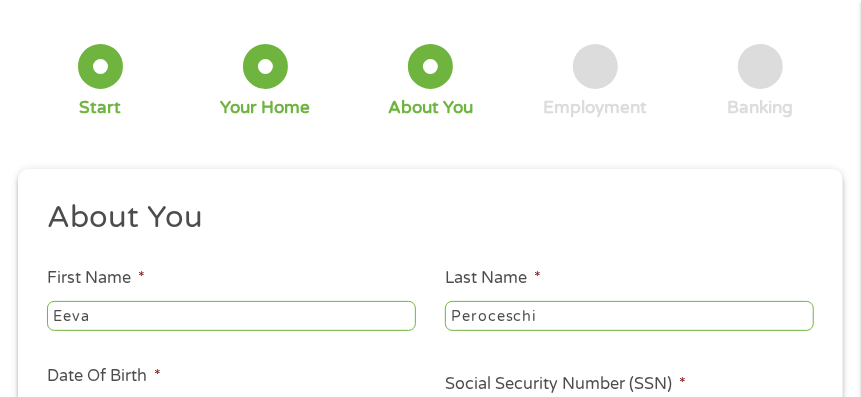 type on "finlandereeva@gmail.com" 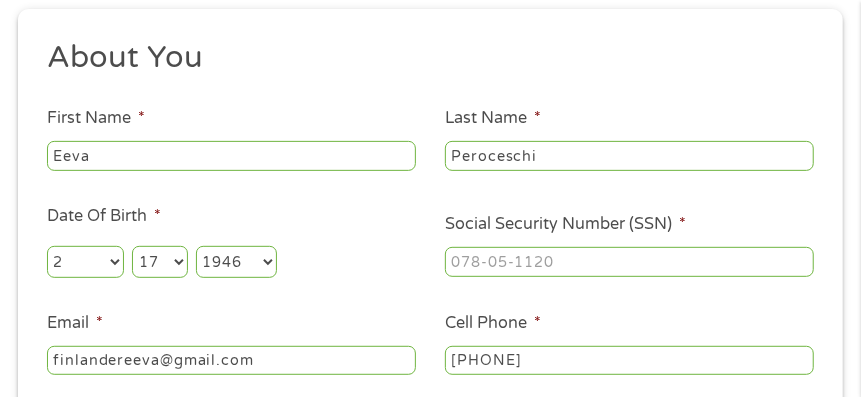 scroll, scrollTop: 309, scrollLeft: 0, axis: vertical 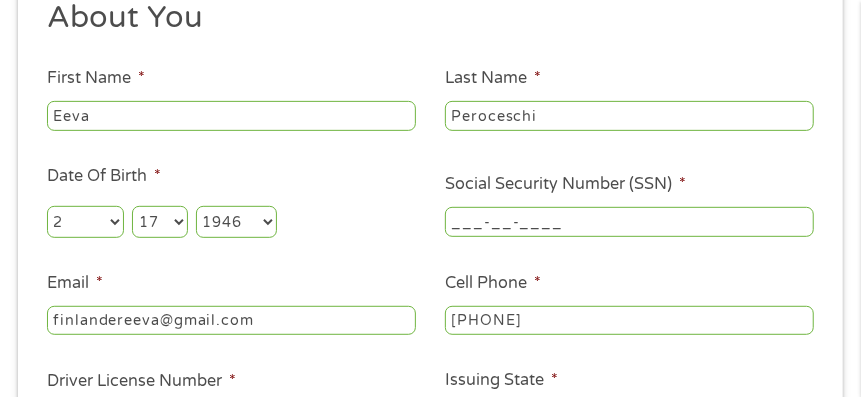 click on "___-__-____" at bounding box center (629, 222) 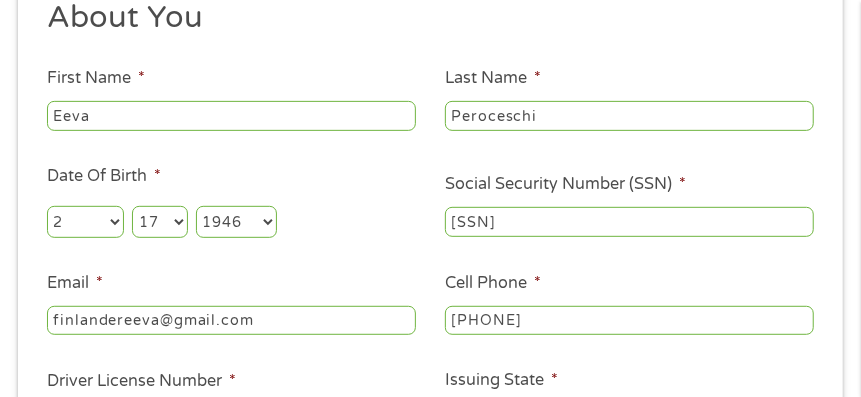 type on "382-52-5897" 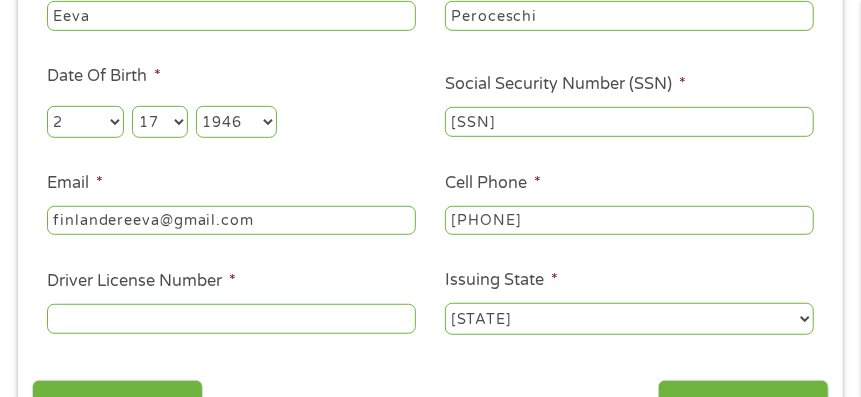 click on "Driver License Number *" at bounding box center [231, 319] 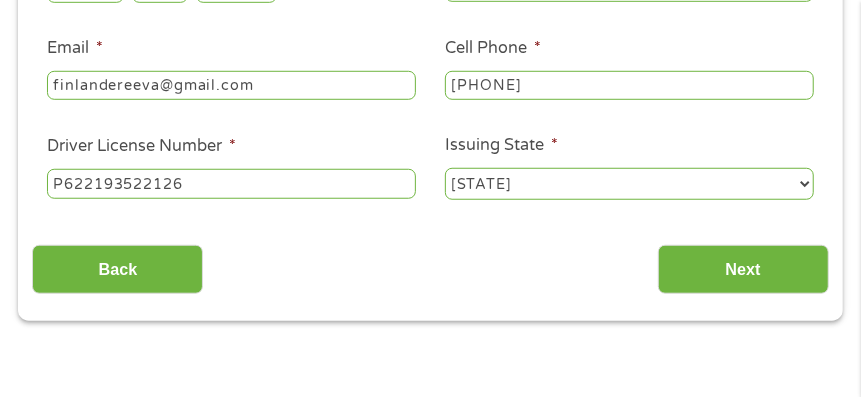 scroll, scrollTop: 609, scrollLeft: 0, axis: vertical 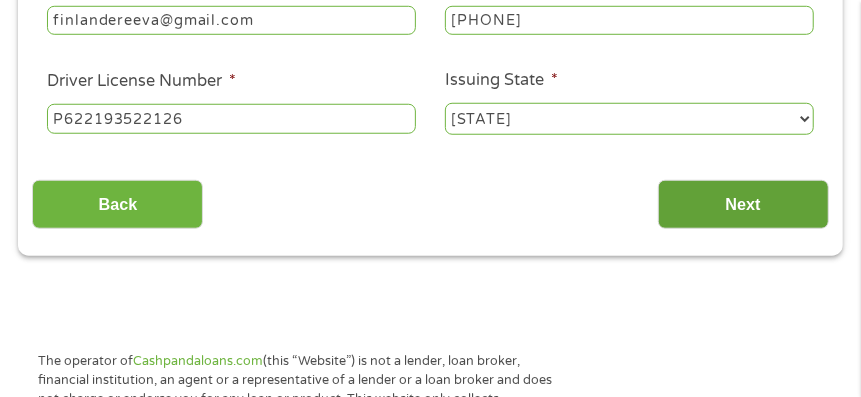 type on "P622193522126" 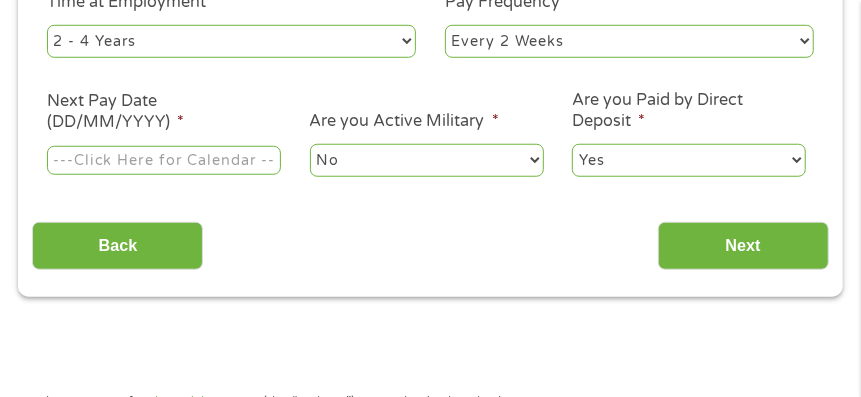 scroll, scrollTop: 7, scrollLeft: 8, axis: both 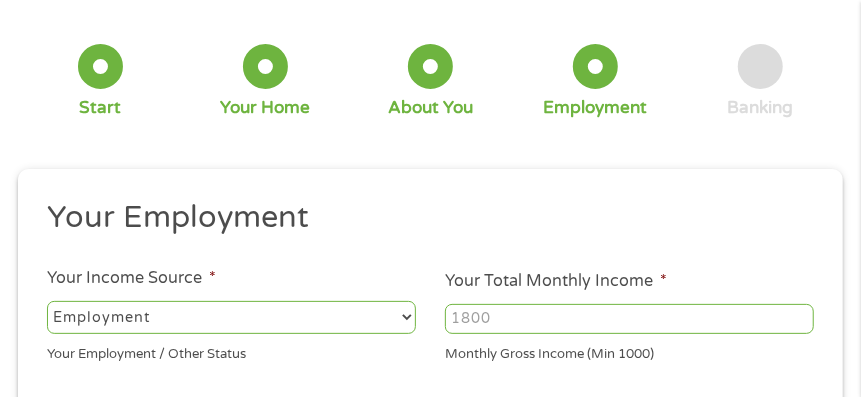 click on "--- Choose one --- Employment Self Employed Benefits" at bounding box center [231, 317] 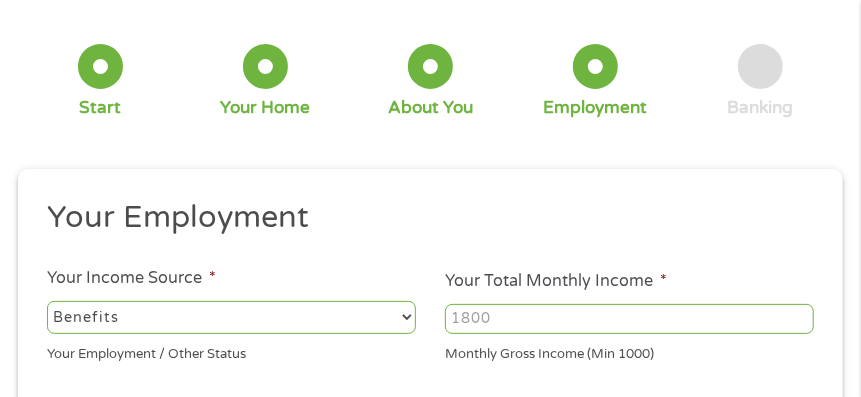 click on "--- Choose one --- Employment Self Employed Benefits" at bounding box center (231, 317) 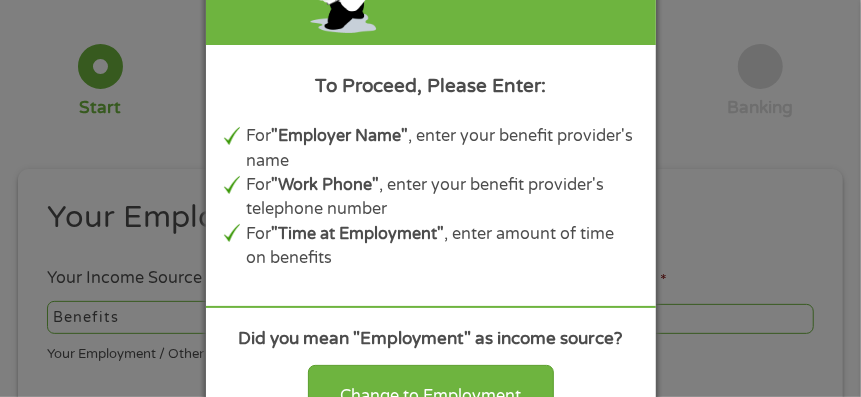 scroll, scrollTop: 209, scrollLeft: 0, axis: vertical 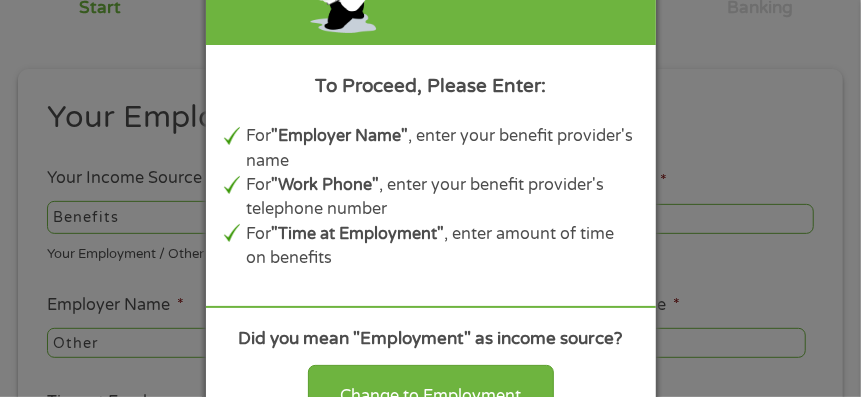 click on "Panda Tips To Proceed, Please Enter: For  "Employer Name" , enter your benefit provider's name For  "Work Phone" , enter your benefit provider's telephone number For  "Time at Employment" , enter amount of time on benefits Did you mean "Employment" as income source? Change to Employment Continue with selection" at bounding box center [430, 198] 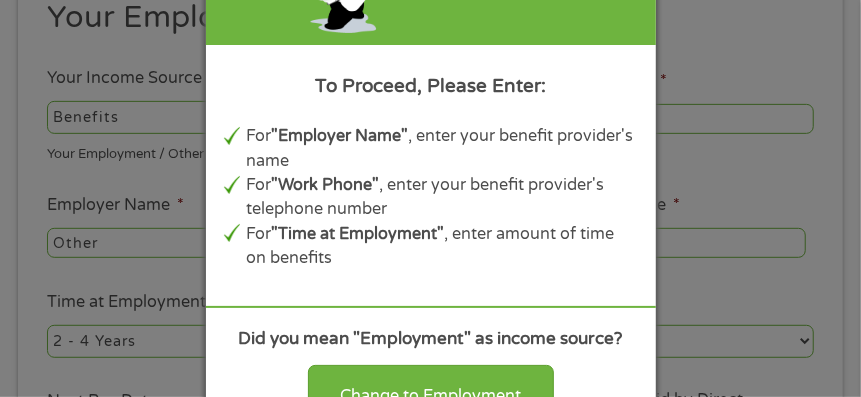 click on "Did you mean "Employment" as income source?" at bounding box center [431, 339] 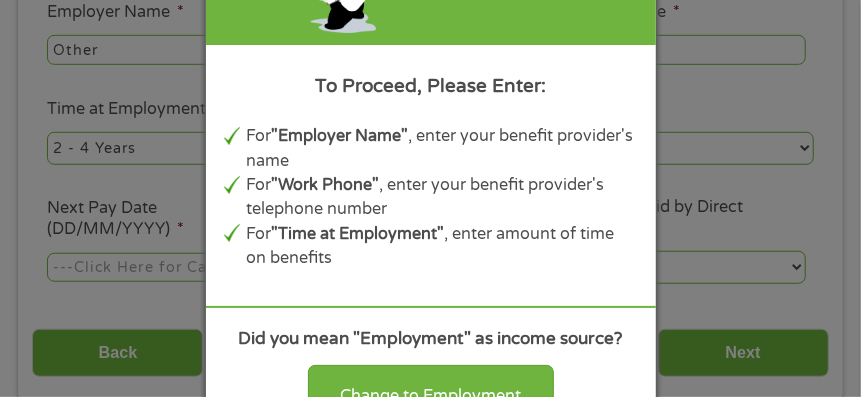 scroll, scrollTop: 509, scrollLeft: 0, axis: vertical 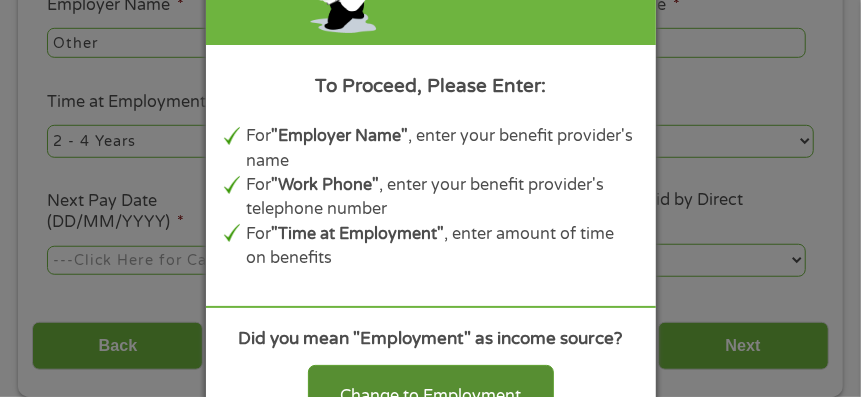 click on "Change to Employment" at bounding box center [431, 396] 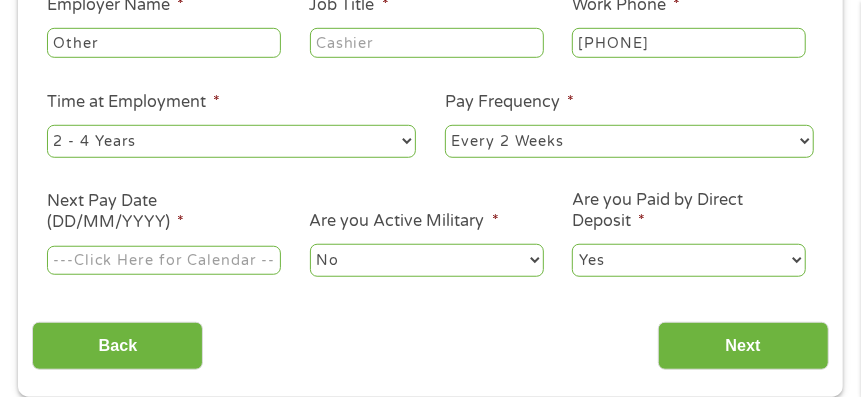 click on "Other" at bounding box center [164, 43] 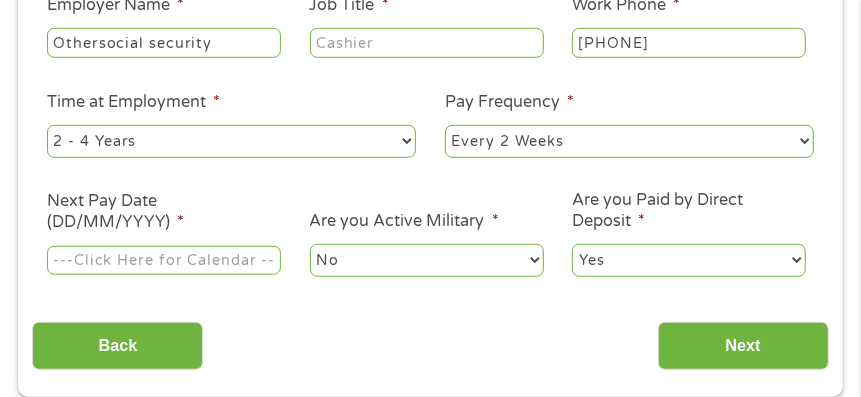 click on "Othersocial security" at bounding box center (164, 43) 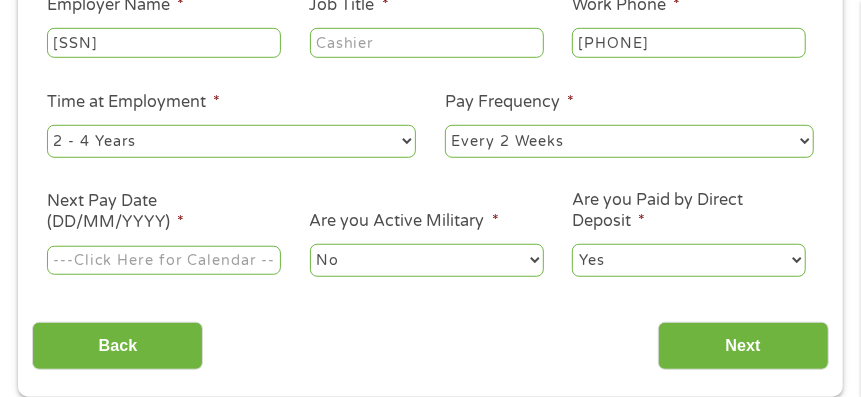 scroll, scrollTop: 409, scrollLeft: 0, axis: vertical 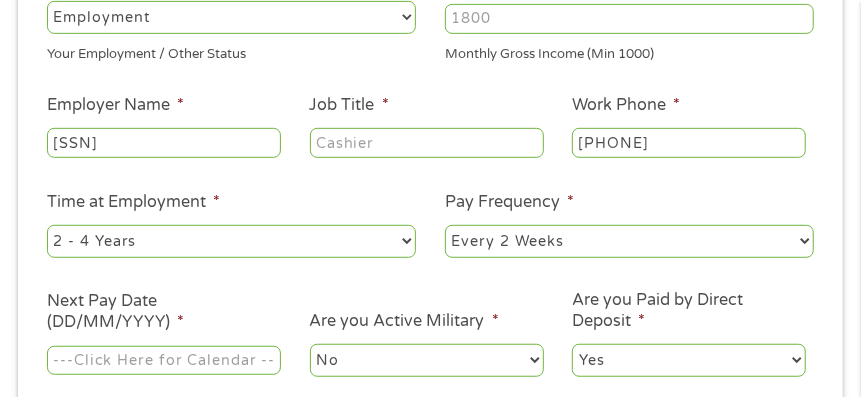 type on "social security" 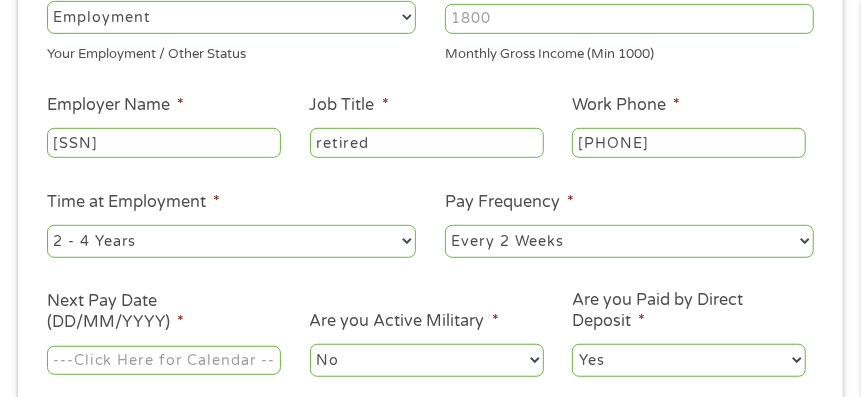 type on "retired" 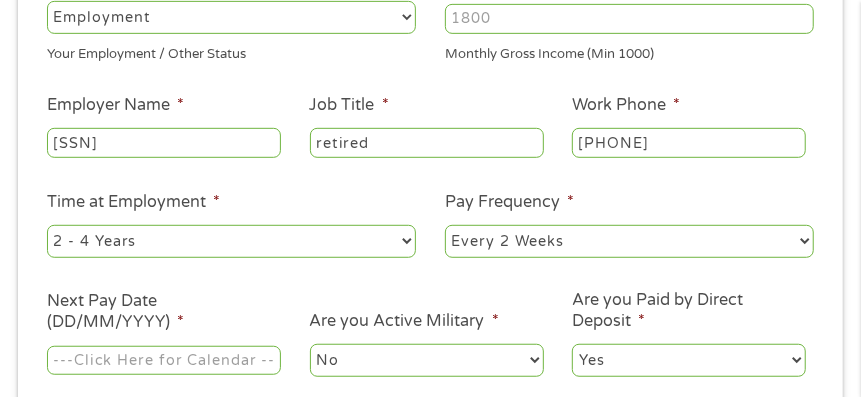 click on "--- Choose one --- 1 Year or less 1 - 2 Years 2 - 4 Years Over 4 Years" at bounding box center [231, 241] 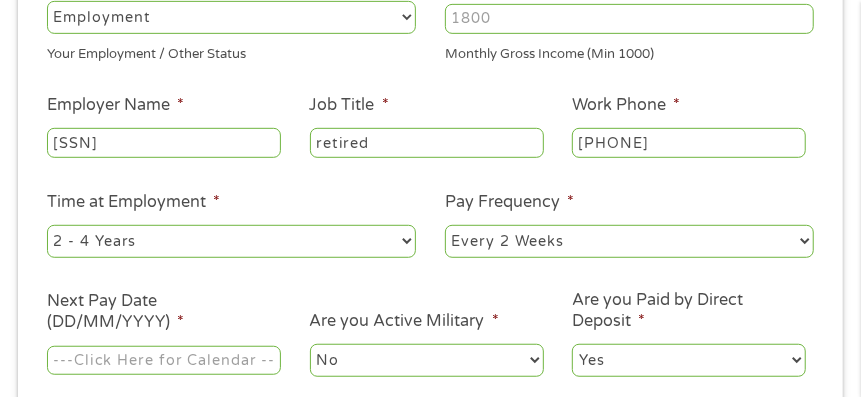 select on "60months" 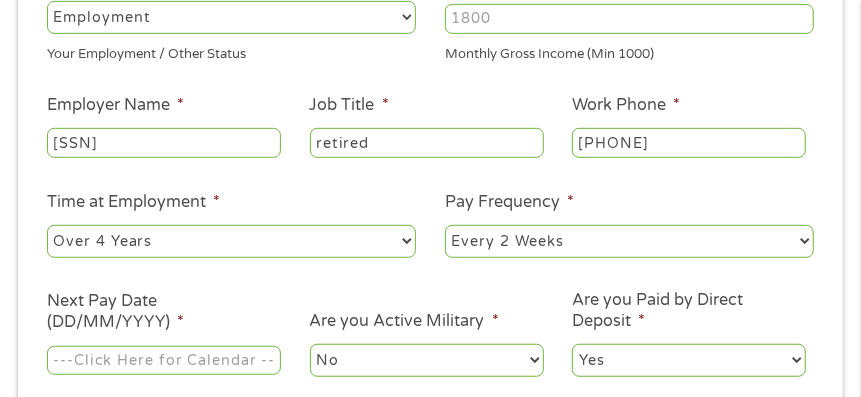 click on "--- Choose one --- 1 Year or less 1 - 2 Years 2 - 4 Years Over 4 Years" at bounding box center [231, 241] 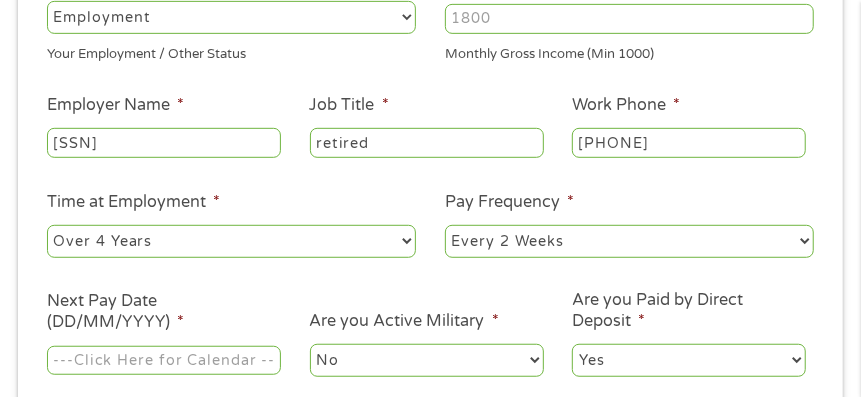 select on "monthly" 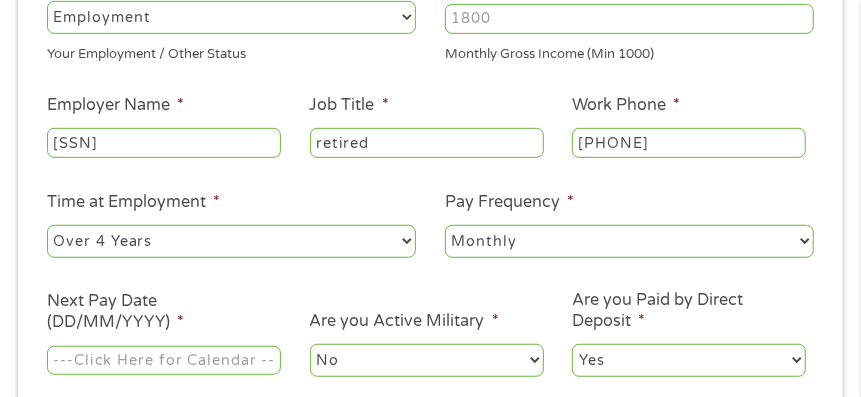 click on "--- Choose one --- Every 2 Weeks Every Week Monthly Semi-Monthly" at bounding box center (629, 241) 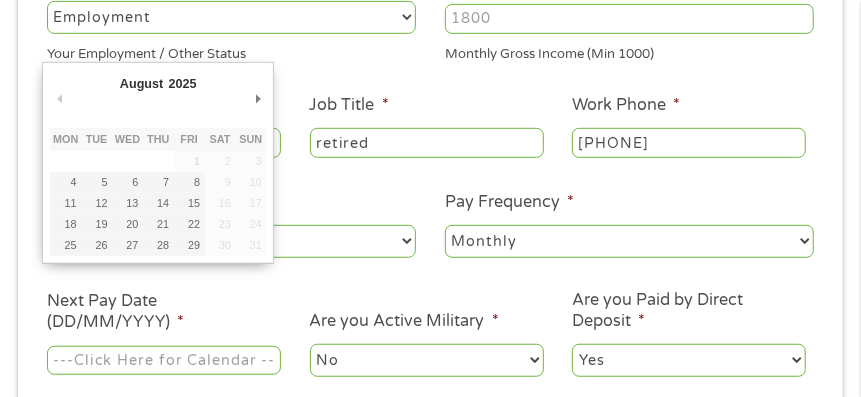 click on "Next Pay Date (DD/MM/YYYY) *" at bounding box center [164, 361] 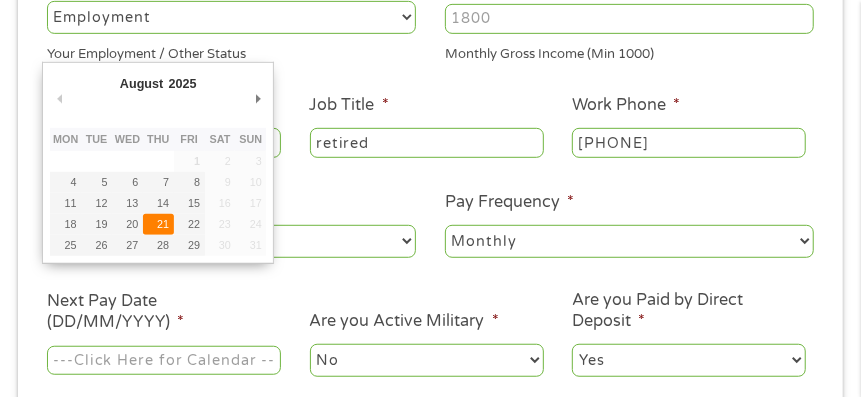 type on "21/08/2025" 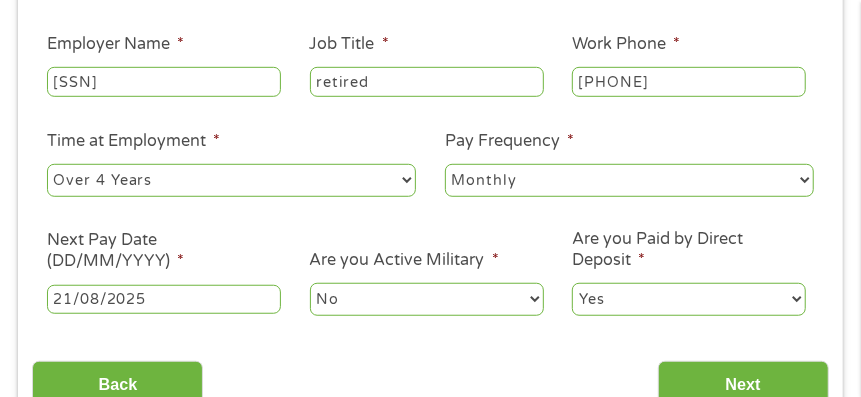 scroll, scrollTop: 509, scrollLeft: 0, axis: vertical 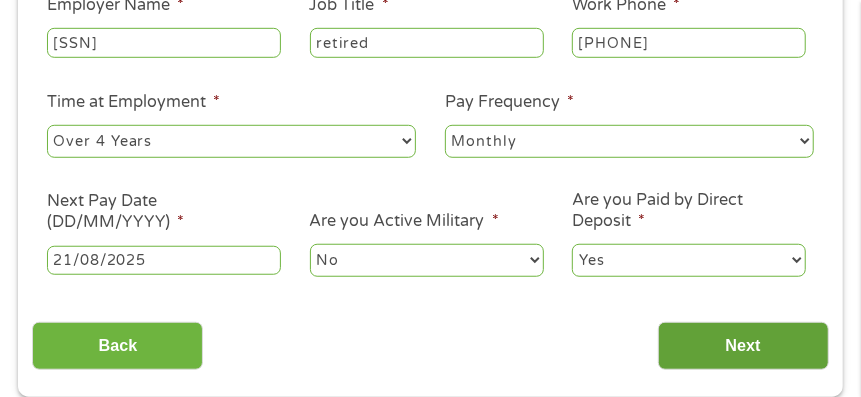 click on "Next" at bounding box center [743, 346] 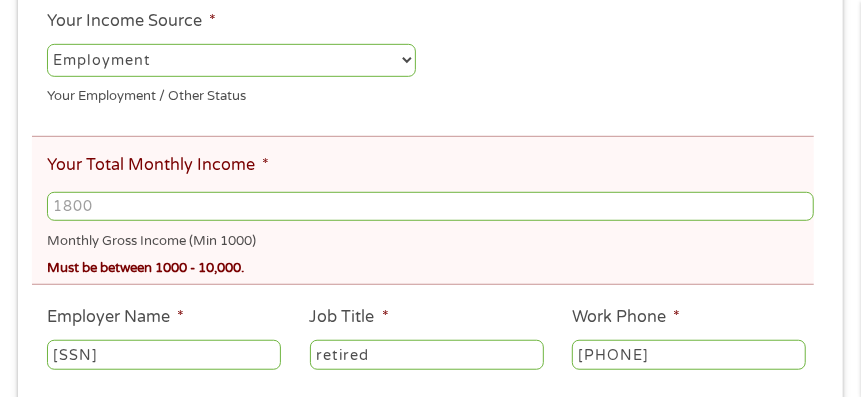 scroll, scrollTop: 7, scrollLeft: 8, axis: both 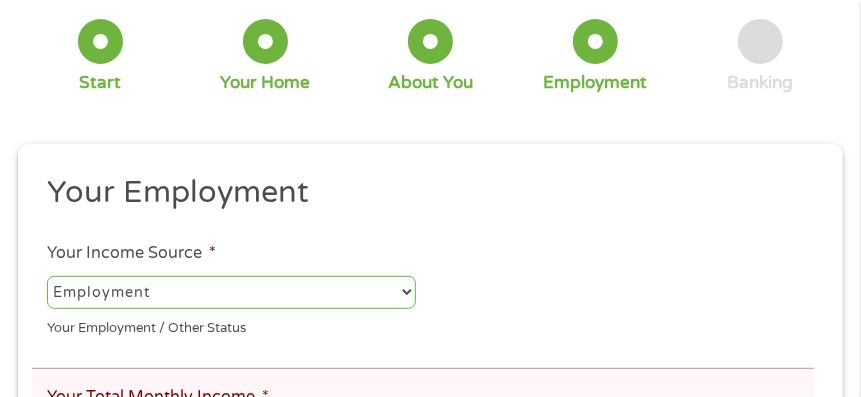 click on "--- Choose one --- Employment Self Employed Benefits" at bounding box center [231, 292] 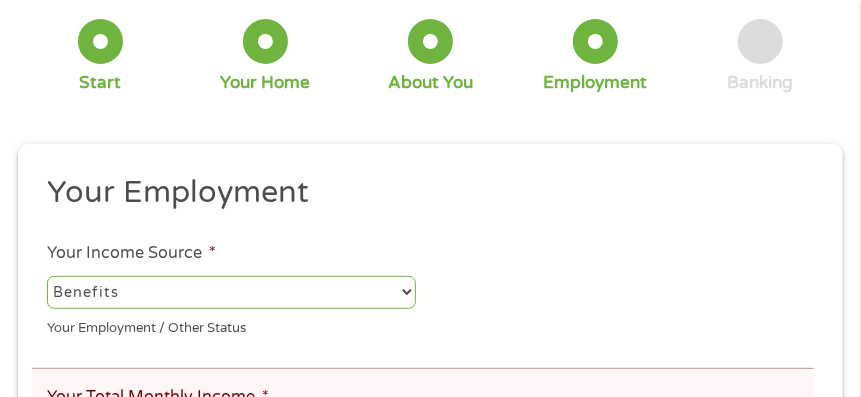 click on "--- Choose one --- Employment Self Employed Benefits" at bounding box center (231, 292) 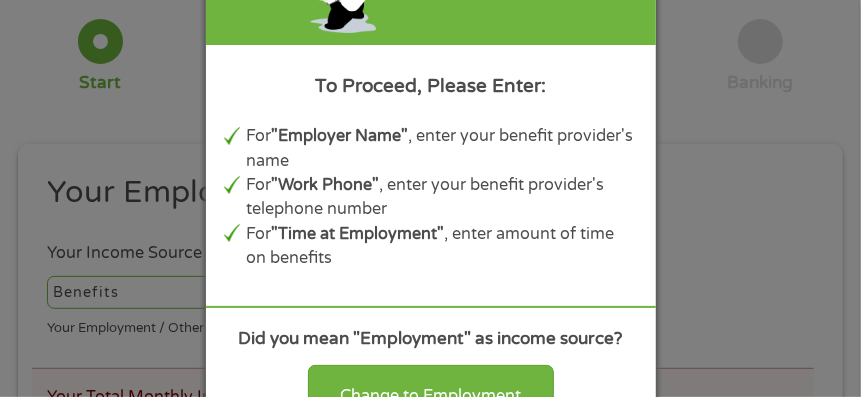 click on "Panda Tips To Proceed, Please Enter: For  "Employer Name" , enter your benefit provider's name For  "Work Phone" , enter your benefit provider's telephone number For  "Time at Employment" , enter amount of time on benefits Did you mean "Employment" as income source? Change to Employment Continue with selection" at bounding box center (430, 198) 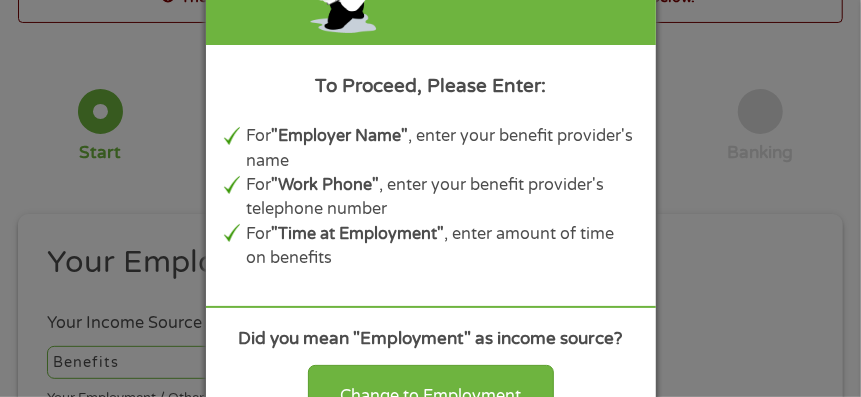scroll, scrollTop: 109, scrollLeft: 0, axis: vertical 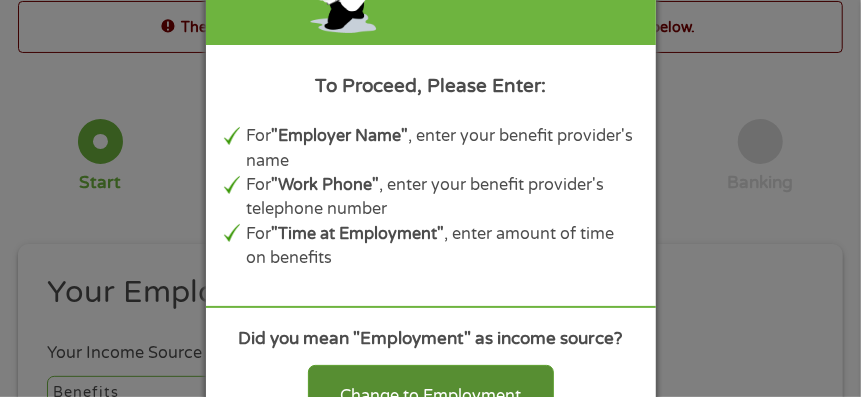 click on "Change to Employment" at bounding box center [431, 396] 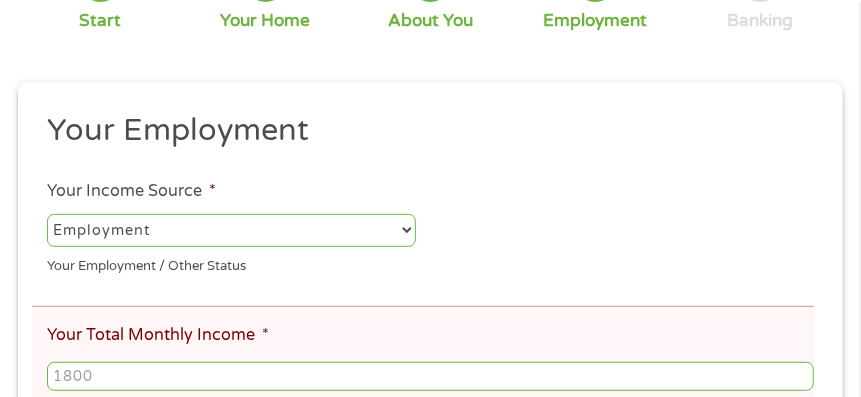 scroll, scrollTop: 309, scrollLeft: 0, axis: vertical 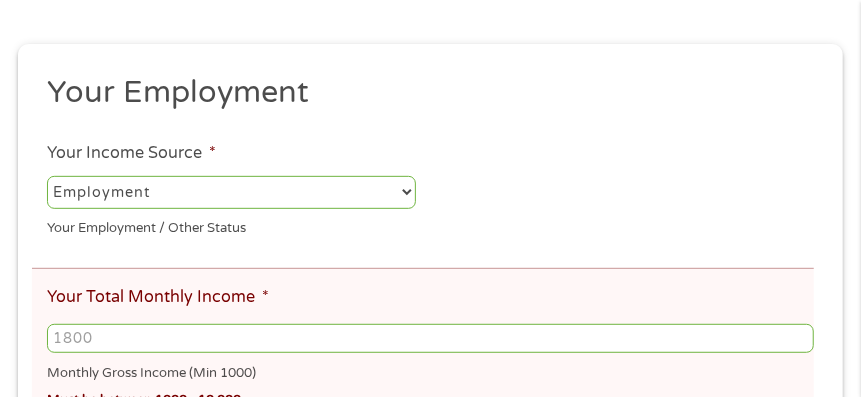 click on "Your Total Monthly Income *" at bounding box center (430, 339) 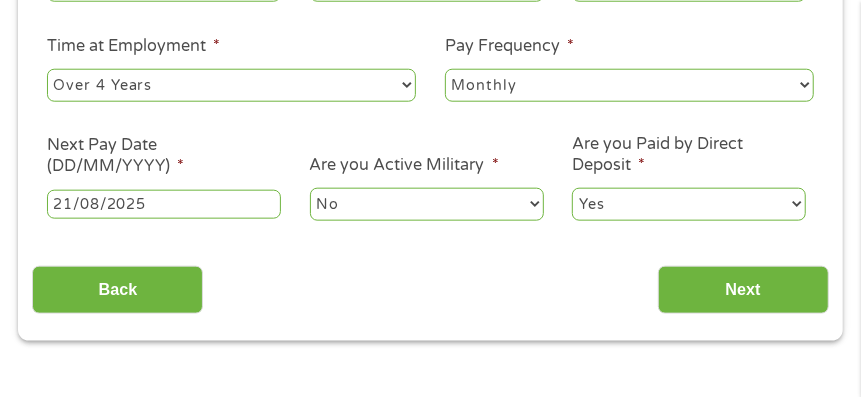 scroll, scrollTop: 909, scrollLeft: 0, axis: vertical 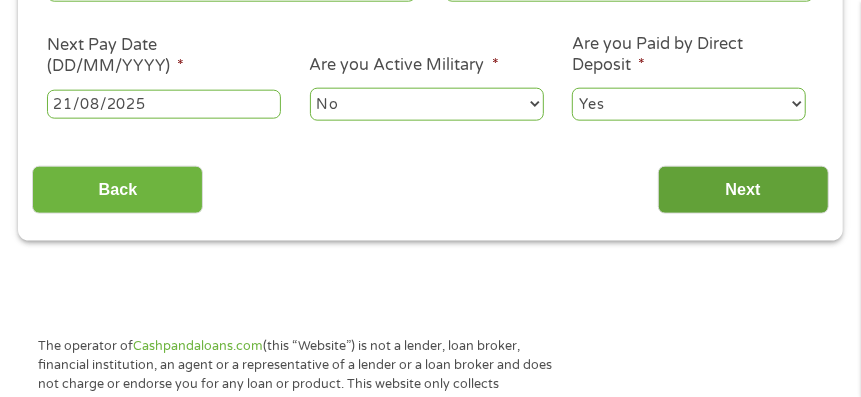 type on "1400" 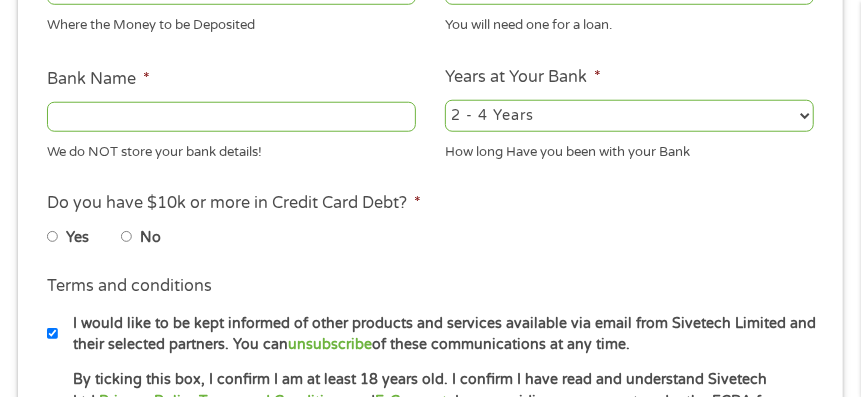 scroll, scrollTop: 7, scrollLeft: 8, axis: both 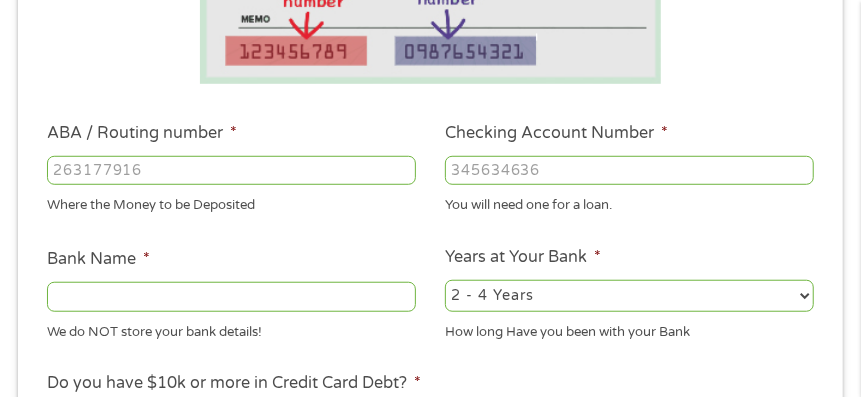 click on "ABA / Routing number *" at bounding box center [231, 171] 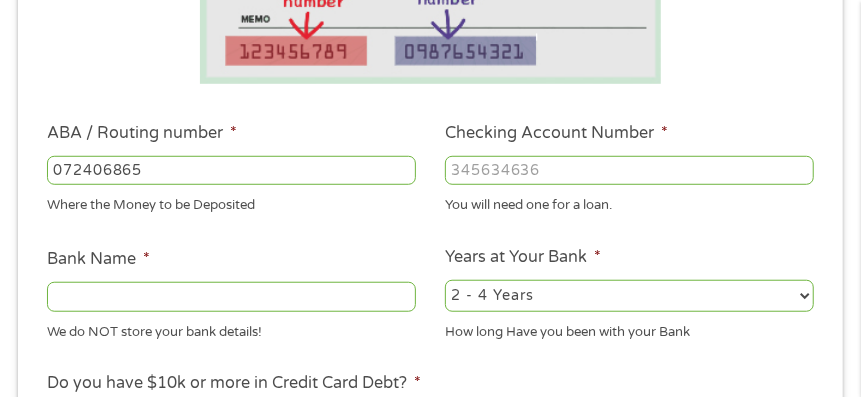 type on "072406865" 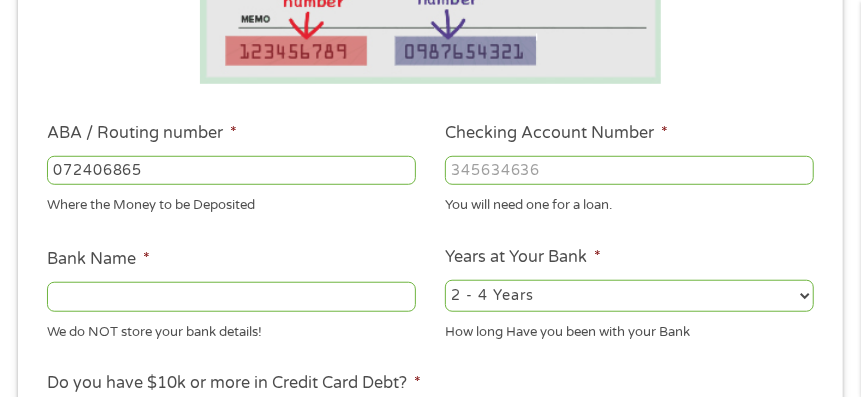 type on "HONOR BANK" 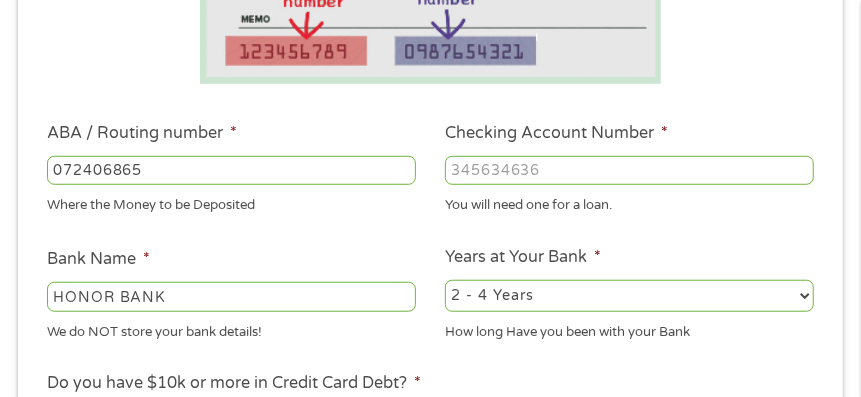type on "072406865" 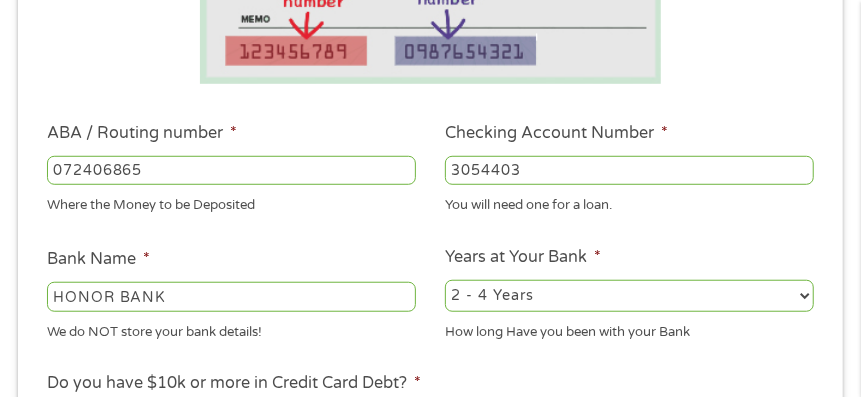type on "3054403" 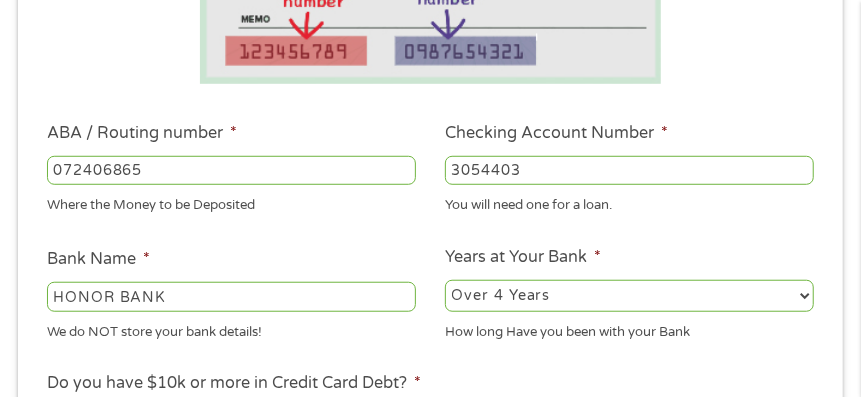 click on "2 - 4 Years 6 - 12 Months 1 - 2 Years Over 4 Years" at bounding box center [629, 296] 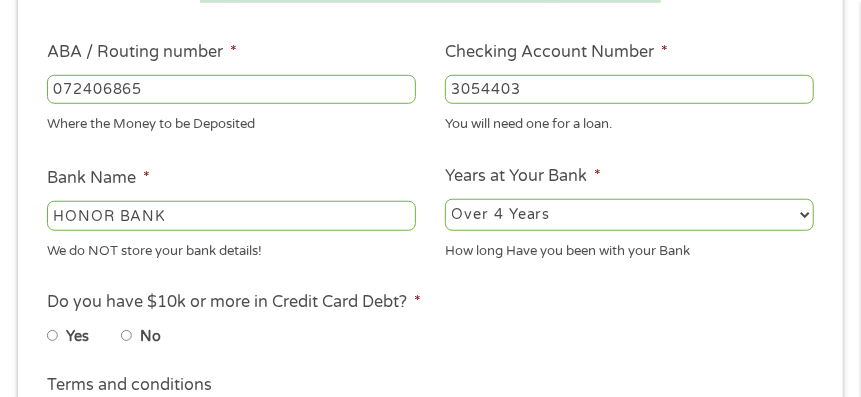 scroll, scrollTop: 609, scrollLeft: 0, axis: vertical 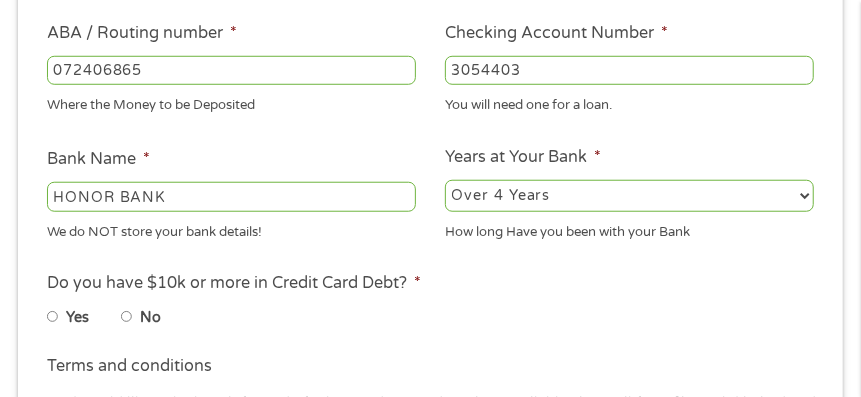 click on "No" at bounding box center (127, 317) 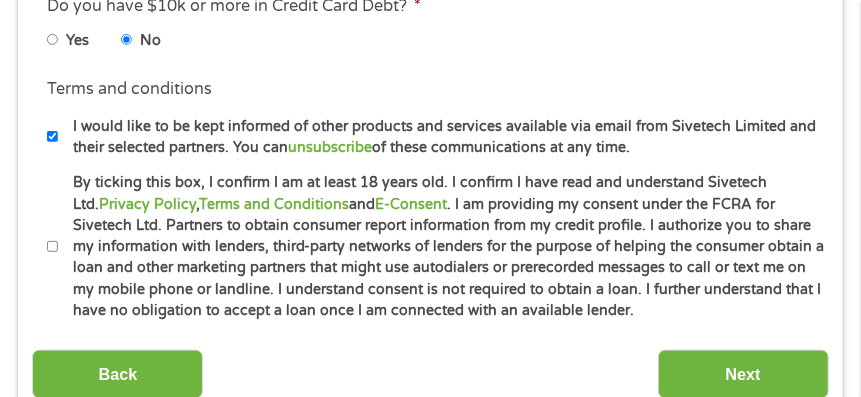 scroll, scrollTop: 909, scrollLeft: 0, axis: vertical 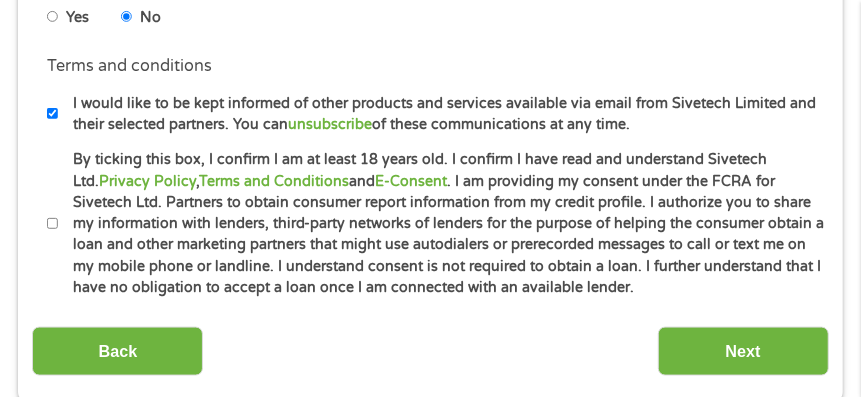 click on "By ticking this box, I confirm I am at least 18 years old. I confirm I have read and understand Sivetech Ltd.  Privacy Policy ,  Terms and Conditions  and  E-Consent . I am providing my consent under the FCRA for Sivetech Ltd. Partners to obtain consumer report information from my credit profile. I authorize you to share my information with lenders, third-party networks of lenders for the purpose of helping the consumer obtain a loan and other marketing partners that might use autodialers or prerecorded messages to call or text me on my mobile phone or landline. I understand consent is not required to obtain a loan. I further understand that I have no obligation to accept a loan once I am connected with an available lender." at bounding box center (53, 224) 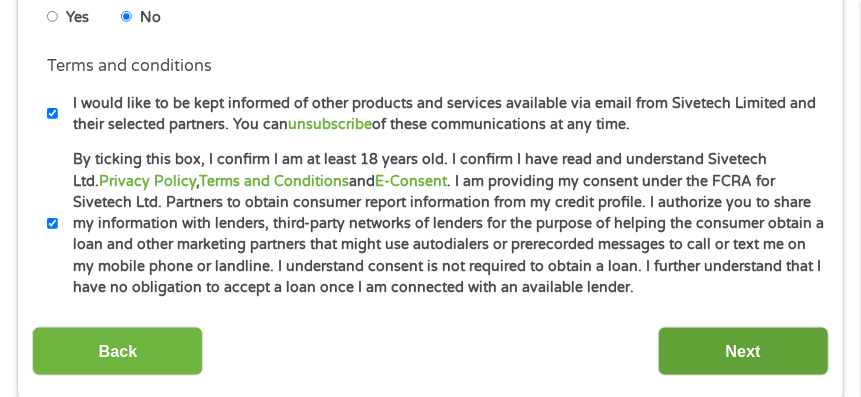 click on "Next" at bounding box center (743, 351) 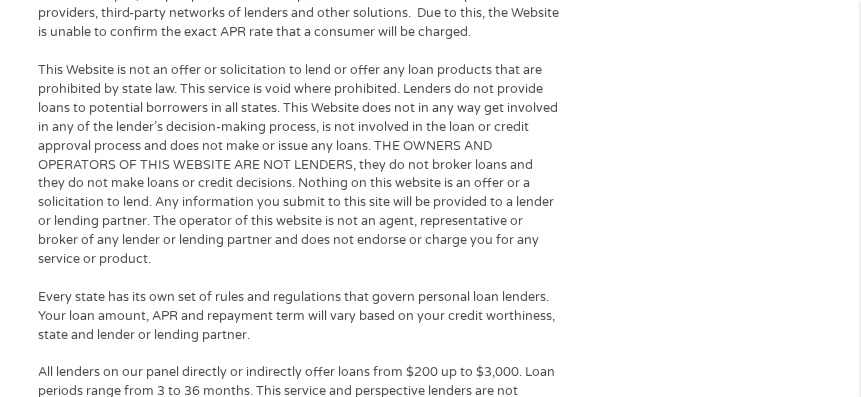 scroll, scrollTop: 7, scrollLeft: 8, axis: both 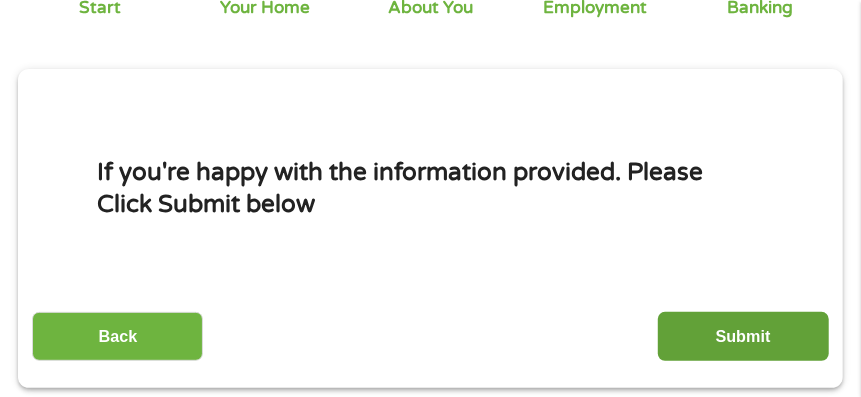 click on "Submit" at bounding box center (743, 336) 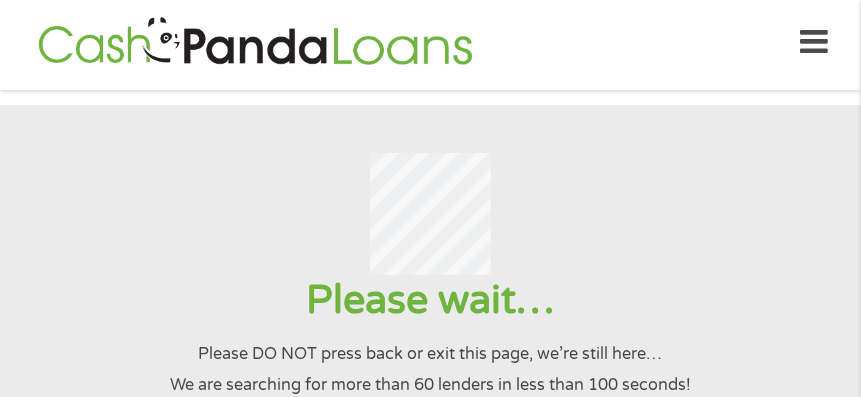 scroll, scrollTop: 0, scrollLeft: 0, axis: both 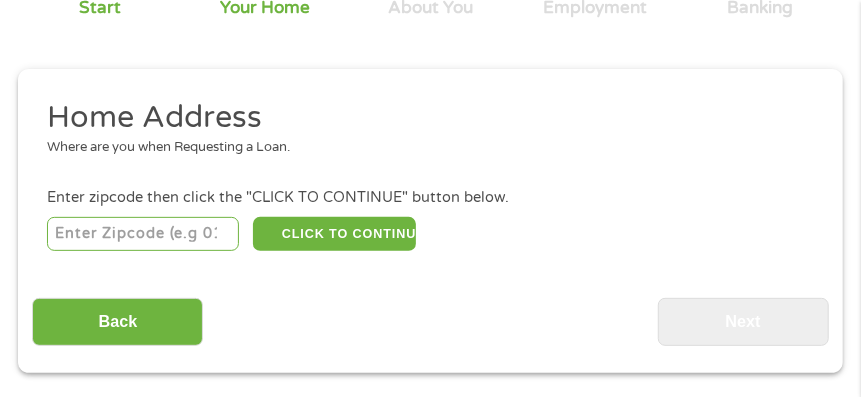 click at bounding box center (143, 234) 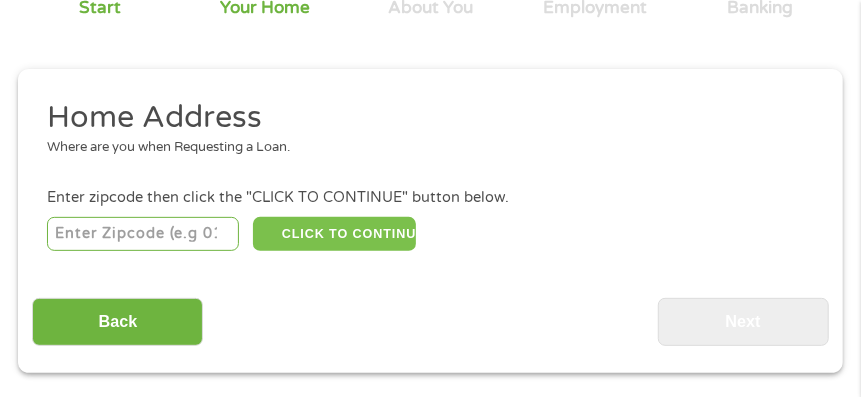 click on "CLICK TO CONTINUE" at bounding box center [334, 234] 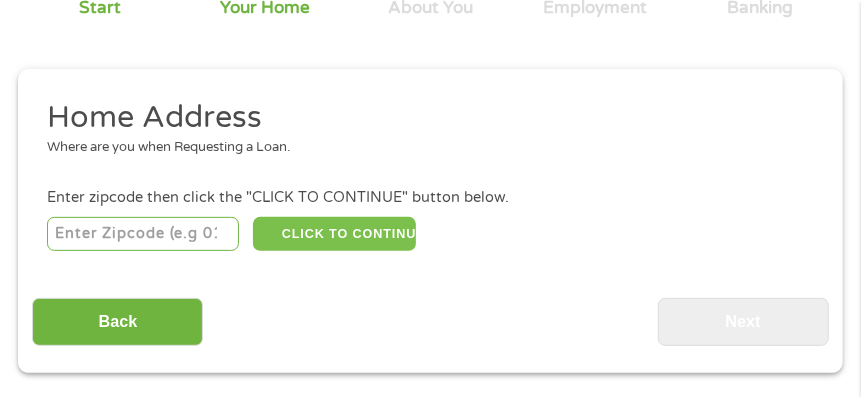 type on "[POSTAL_CODE]" 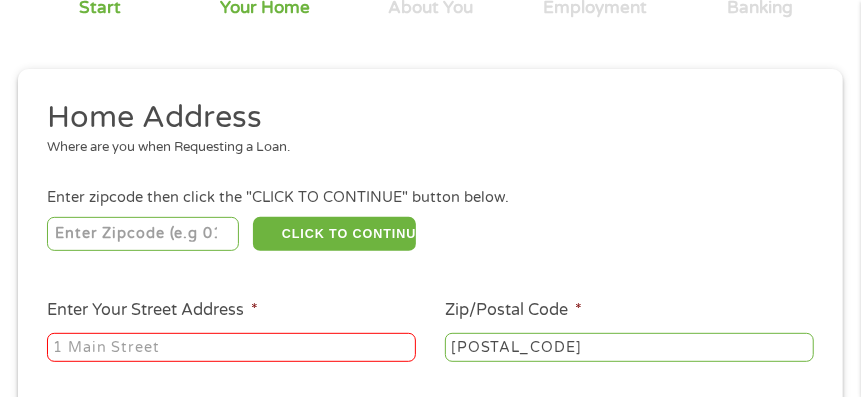 click on "Enter Your Street Address *" at bounding box center (231, 348) 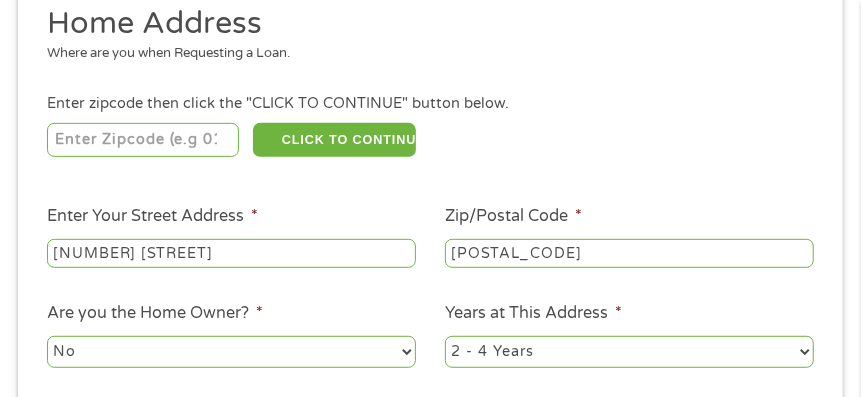 scroll, scrollTop: 409, scrollLeft: 0, axis: vertical 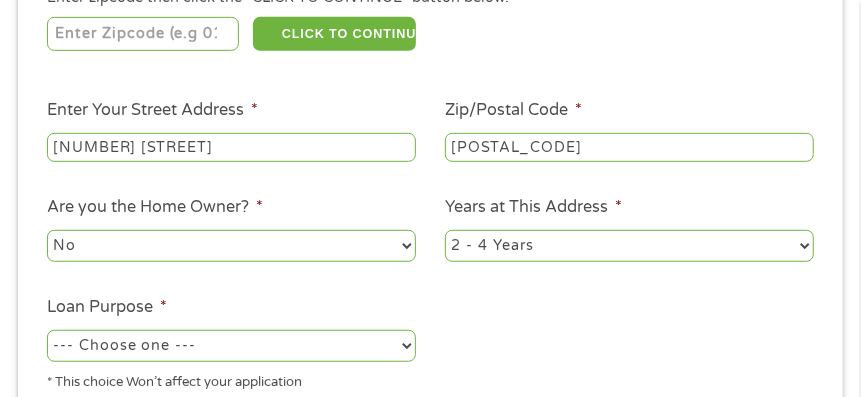 click on "No Yes" at bounding box center (231, 246) 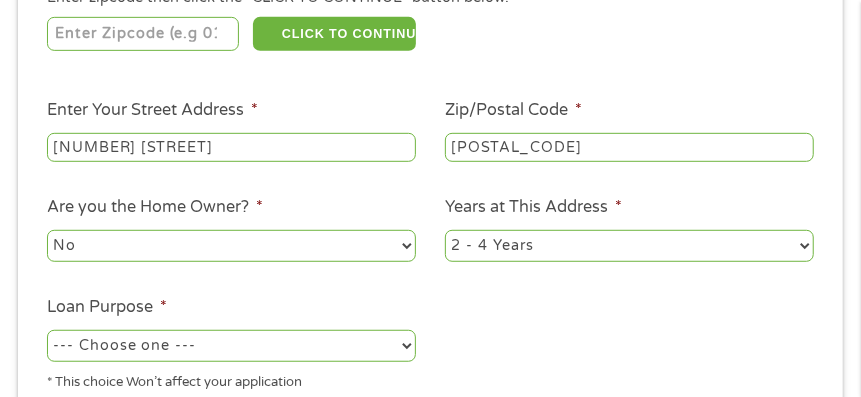 select on "yes" 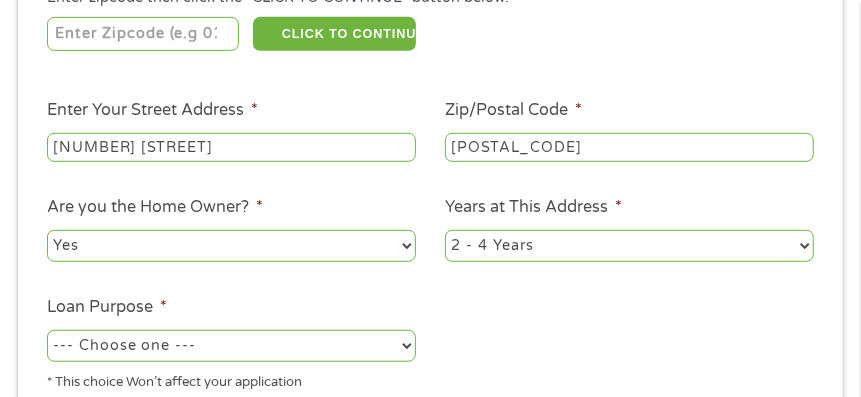 click on "No Yes" at bounding box center [231, 246] 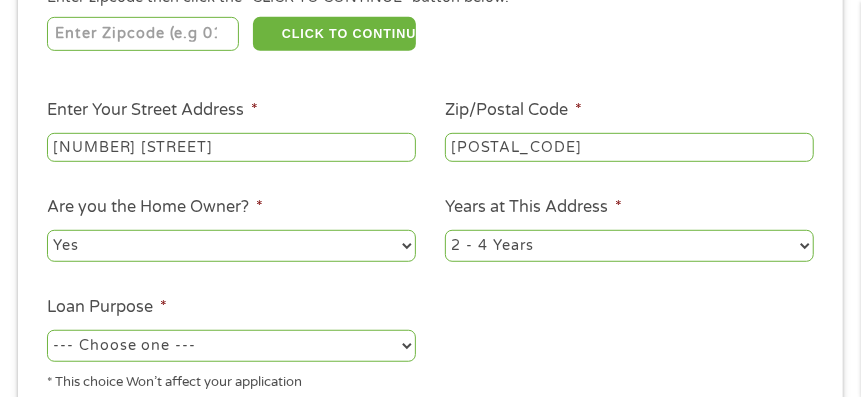 click on "1 Year or less 1 - 2 Years 2 - 4 Years Over 4 Years" at bounding box center [629, 246] 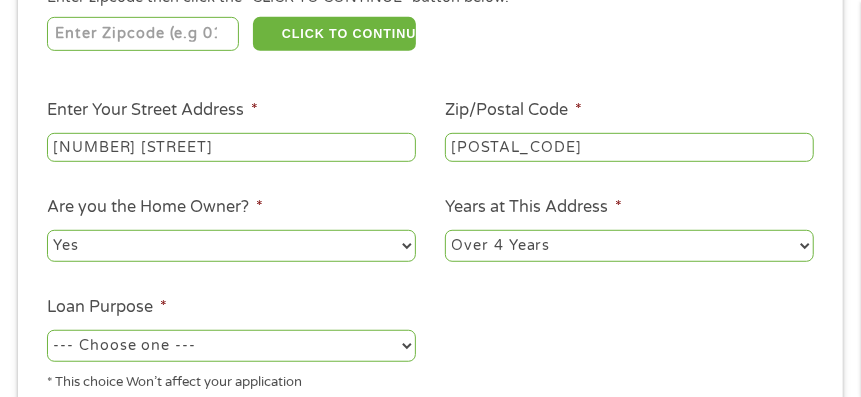 click on "1 Year or less 1 - 2 Years 2 - 4 Years Over 4 Years" at bounding box center (629, 246) 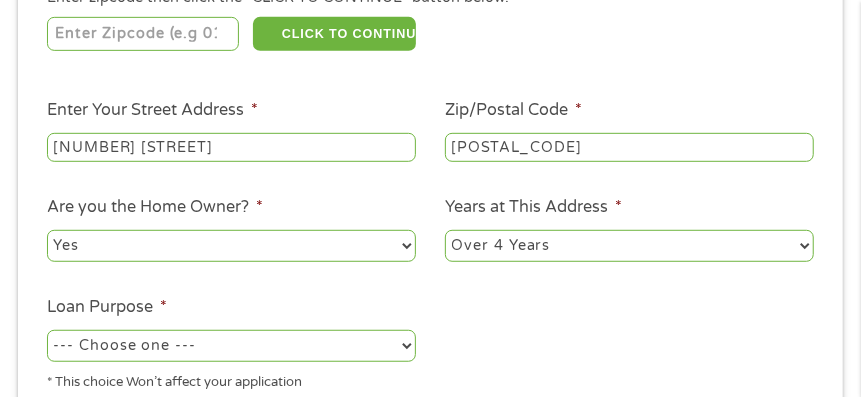click on "--- Choose one --- Pay Bills Debt Consolidation Home Improvement Major Purchase Car Loan Short Term Cash Medical Expenses Other" at bounding box center (231, 346) 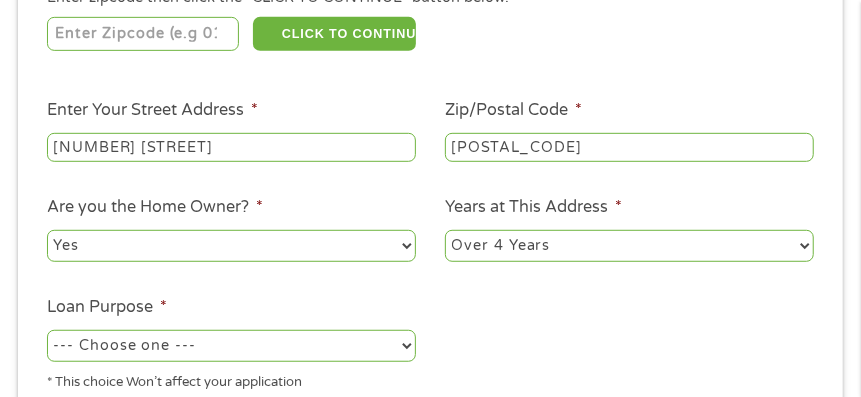 select on "paybills" 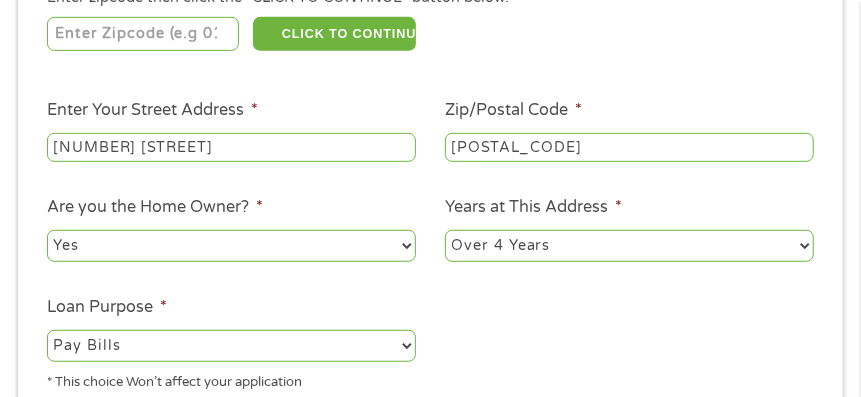 click on "--- Choose one --- Pay Bills Debt Consolidation Home Improvement Major Purchase Car Loan Short Term Cash Medical Expenses Other" at bounding box center [231, 346] 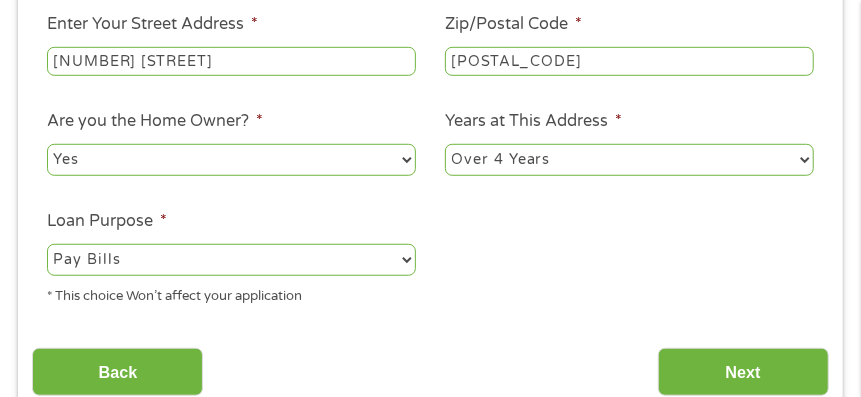 scroll, scrollTop: 609, scrollLeft: 0, axis: vertical 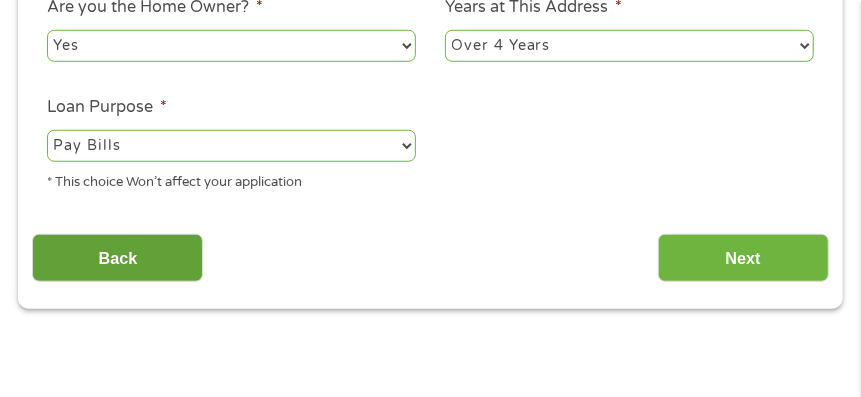 click on "Back" at bounding box center [117, 258] 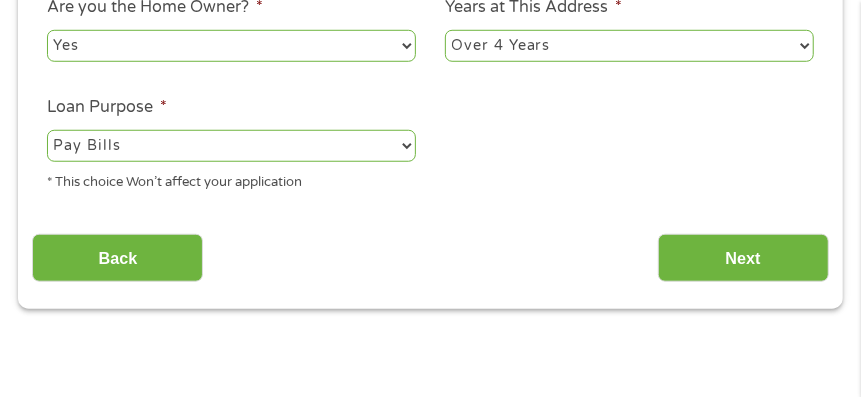 scroll, scrollTop: 7, scrollLeft: 8, axis: both 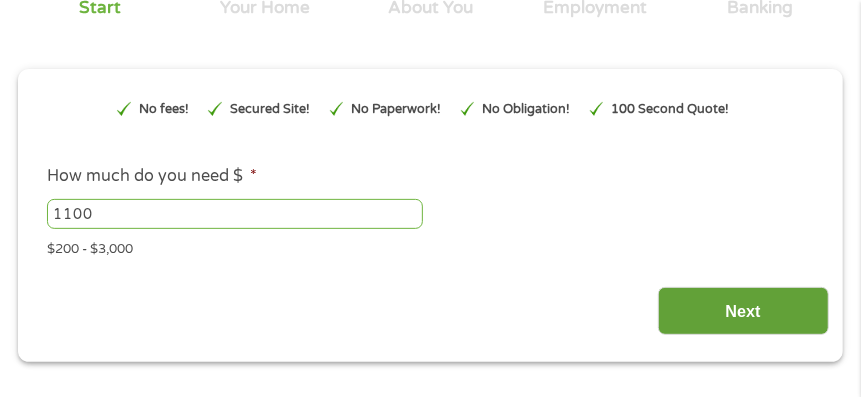 click on "Next" at bounding box center (743, 311) 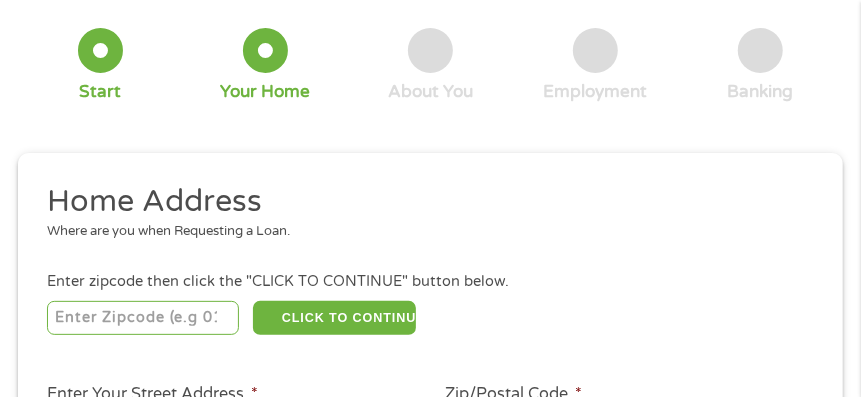 scroll, scrollTop: 7, scrollLeft: 8, axis: both 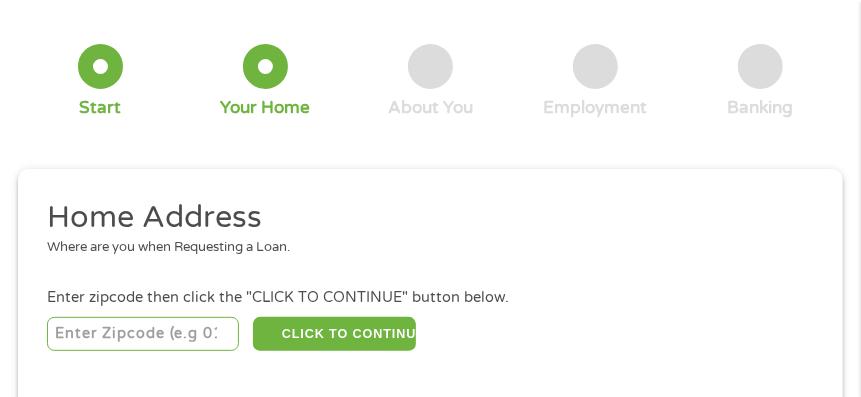click at bounding box center [143, 334] 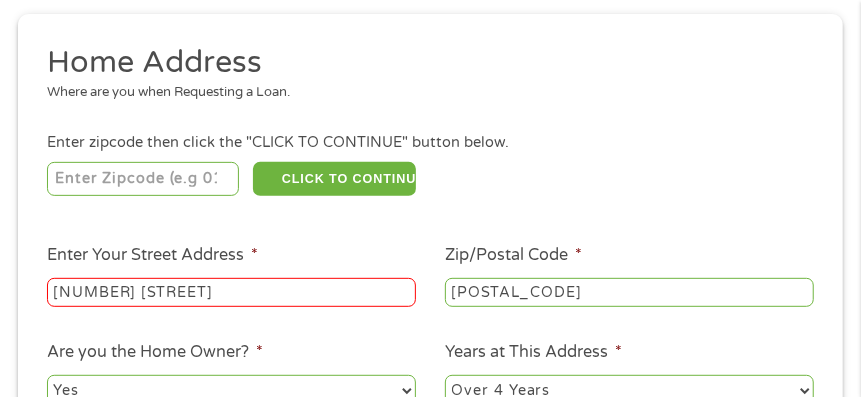 scroll, scrollTop: 309, scrollLeft: 0, axis: vertical 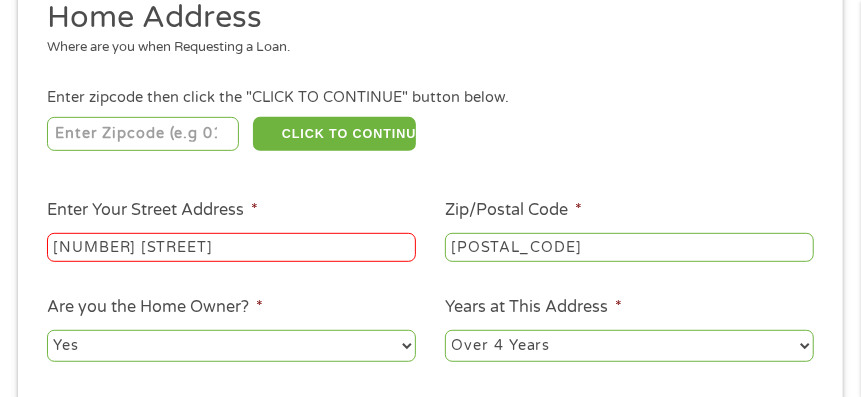 click on "[NUMBER] [STREET]" at bounding box center [231, 247] 